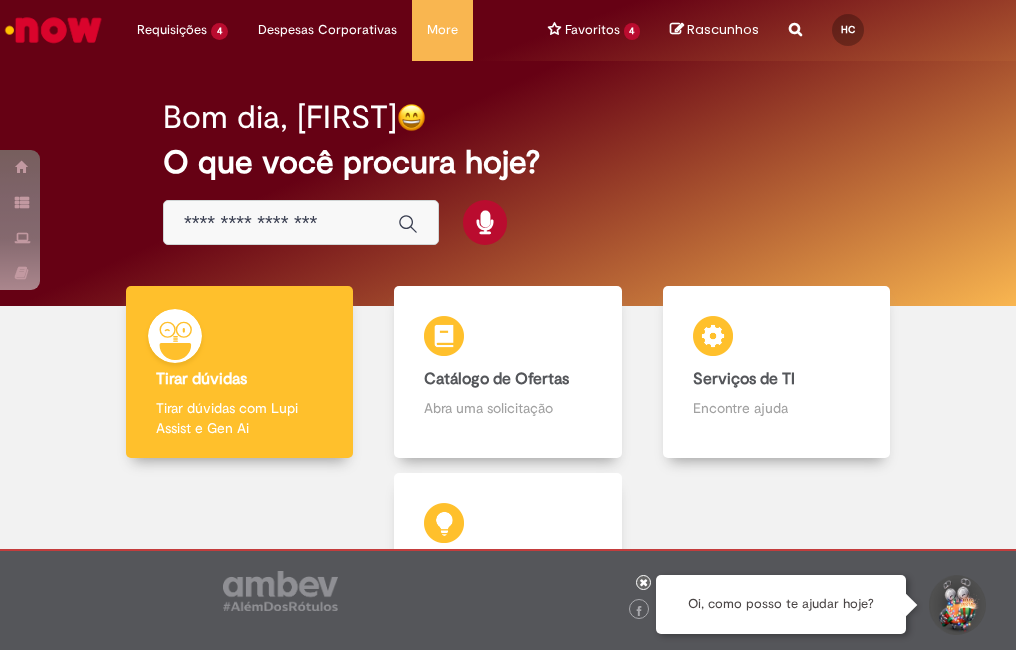 scroll, scrollTop: 0, scrollLeft: 0, axis: both 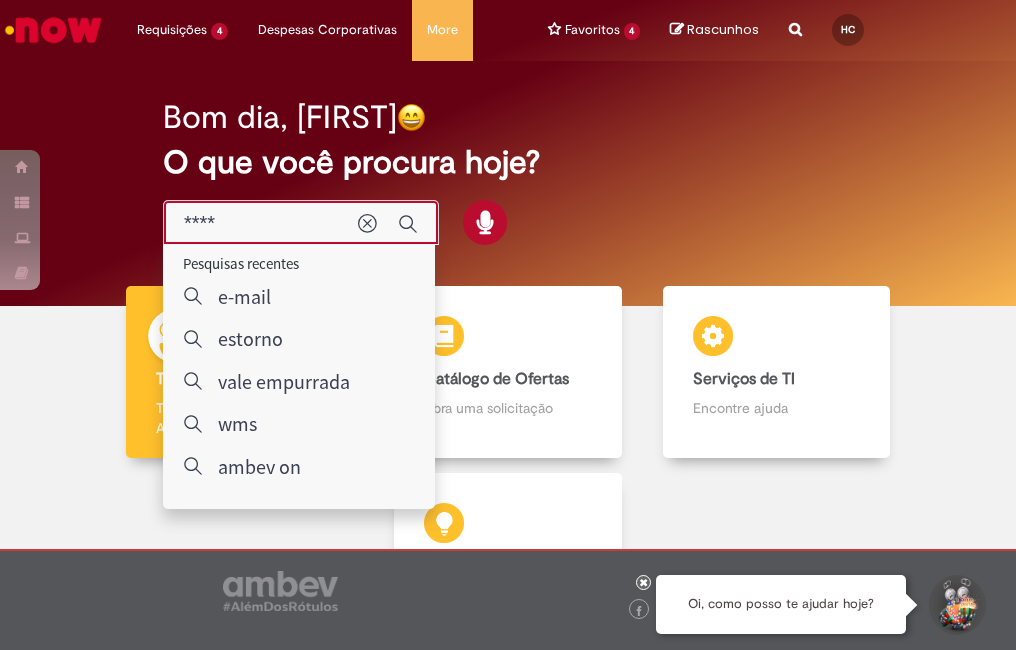 type on "*****" 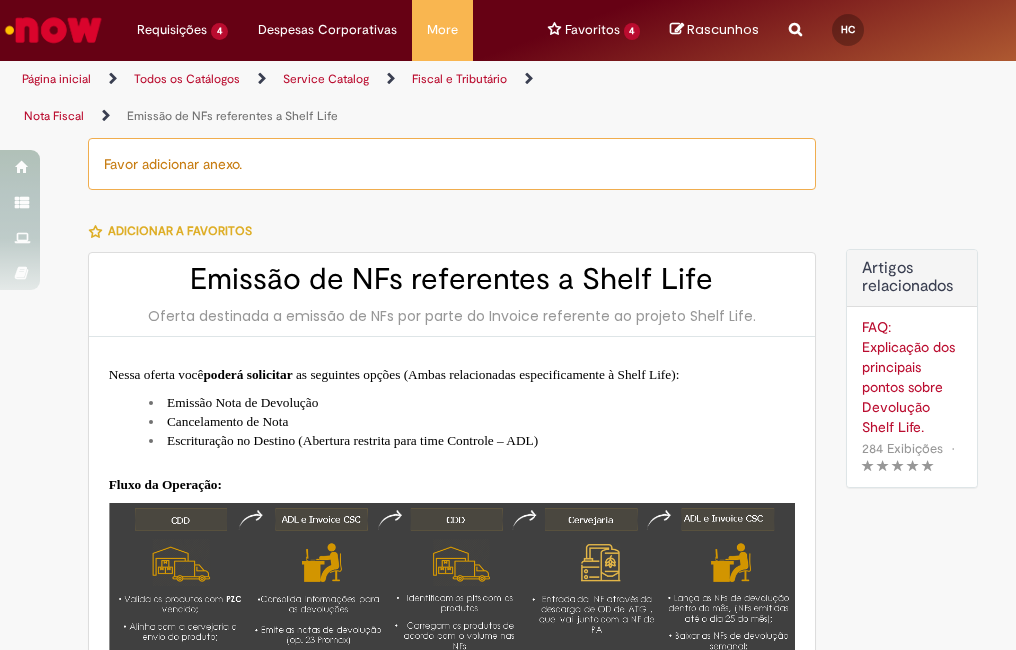 type on "********" 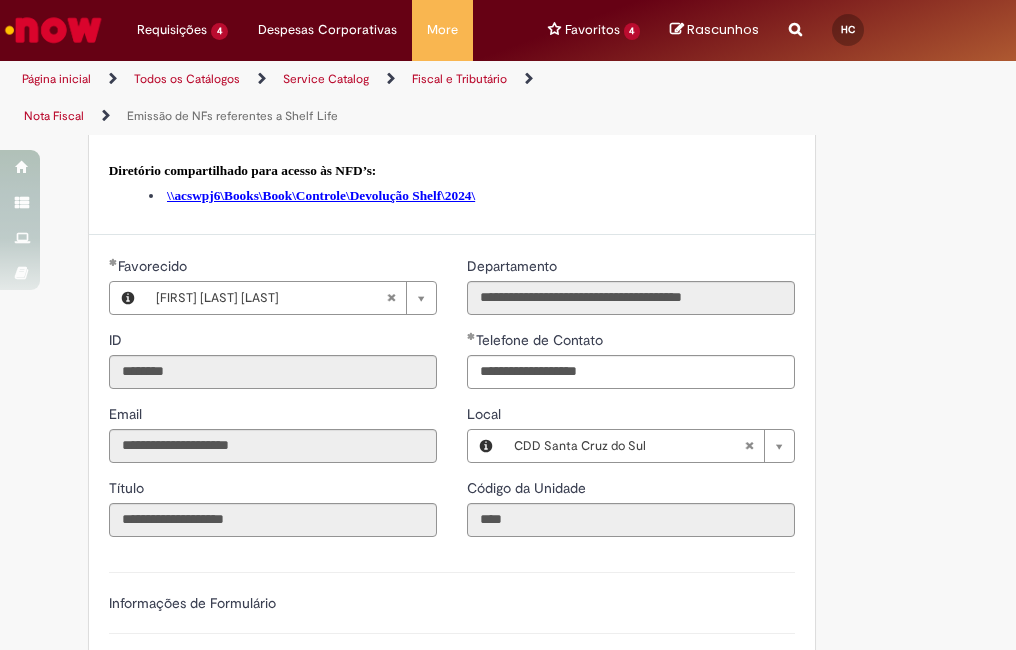 scroll, scrollTop: 1100, scrollLeft: 0, axis: vertical 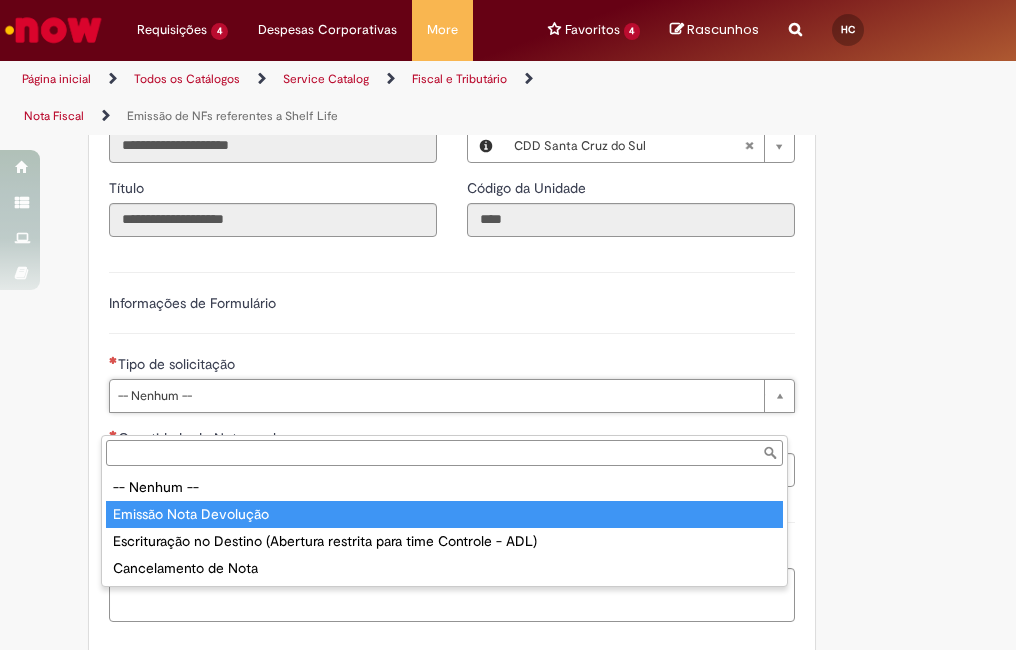 type on "**********" 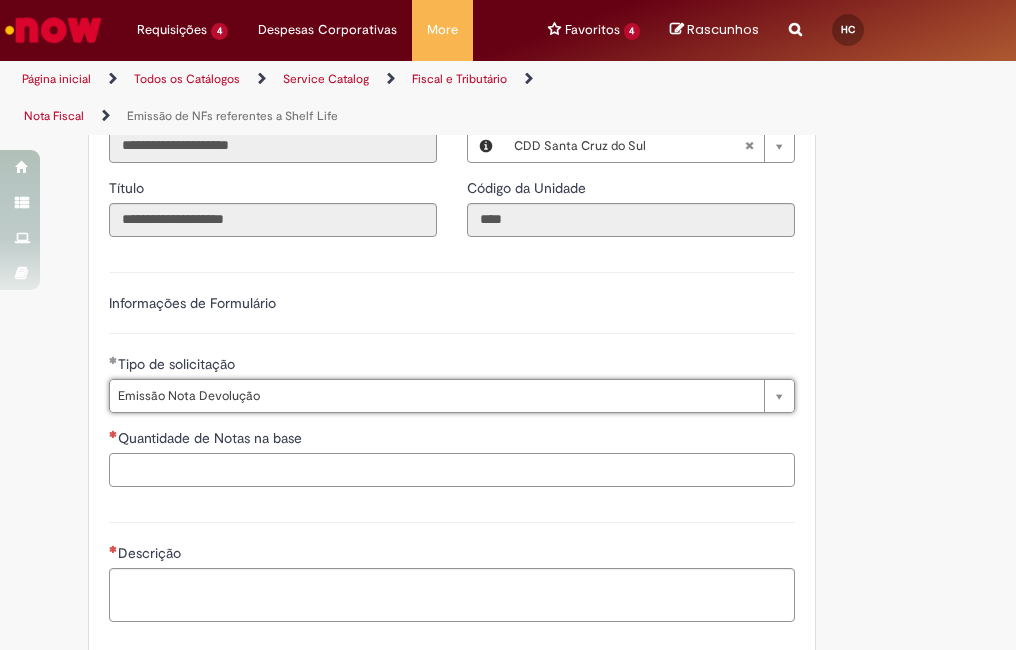 click on "Quantidade de Notas na base" at bounding box center [452, 470] 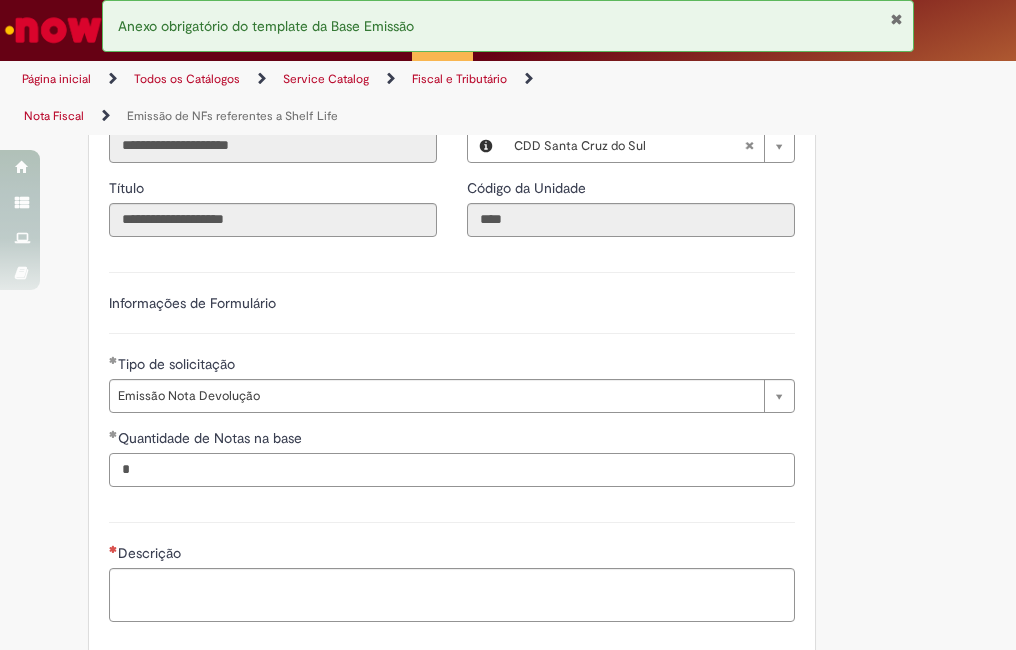 scroll, scrollTop: 1200, scrollLeft: 0, axis: vertical 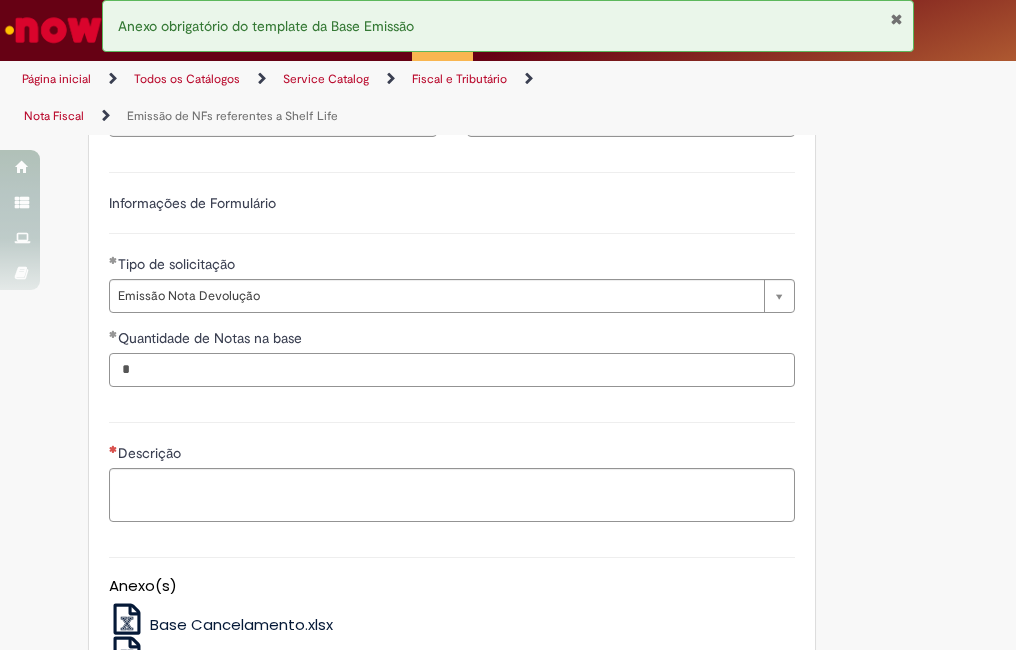 type on "*" 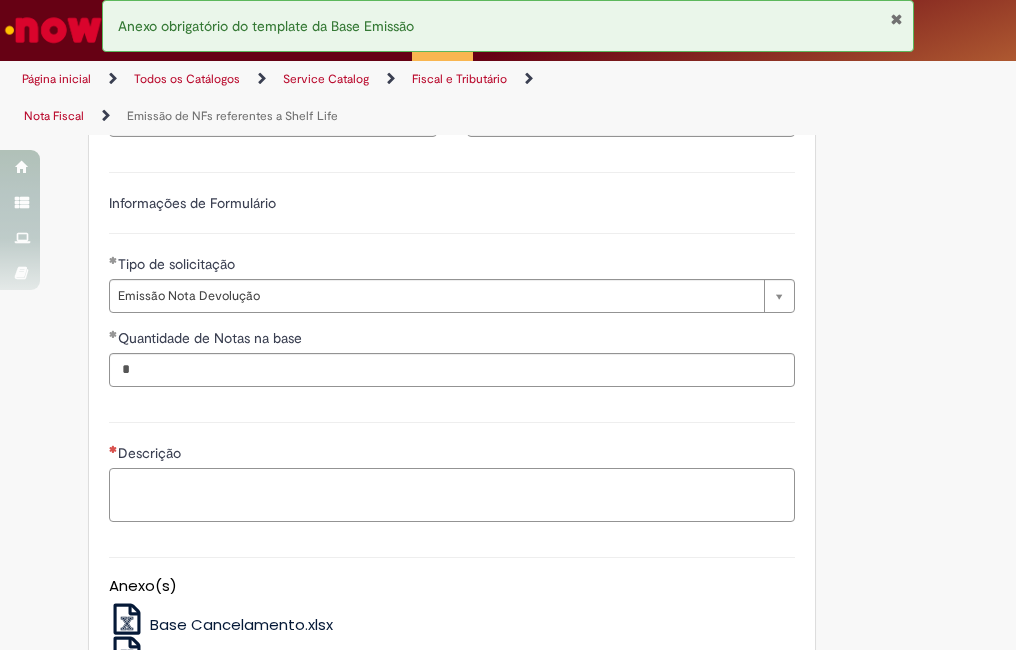 click on "Descrição" at bounding box center [452, 495] 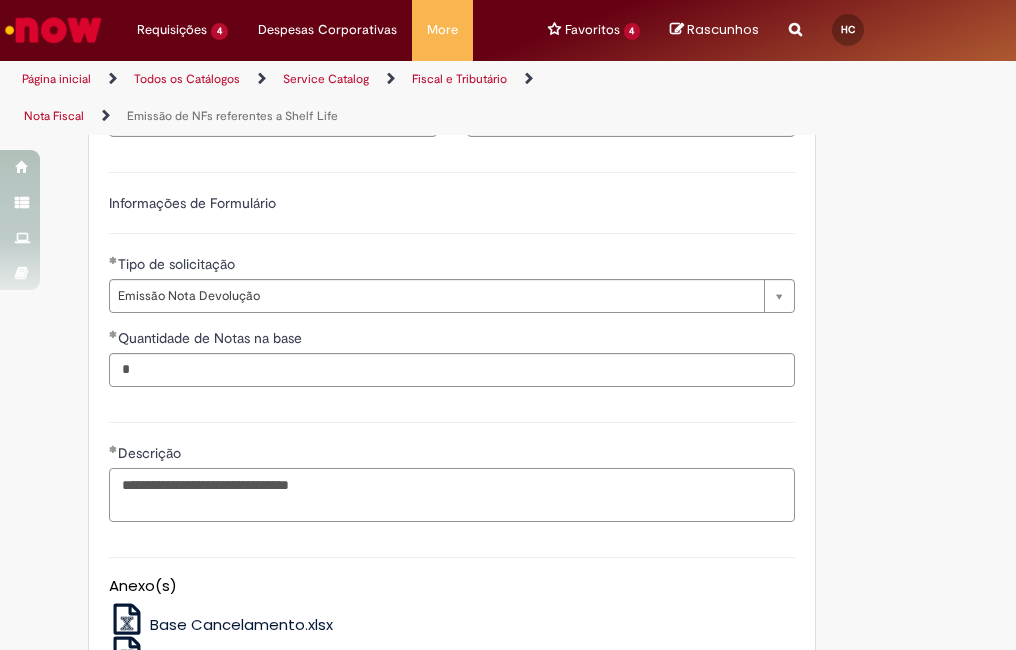 type on "**********" 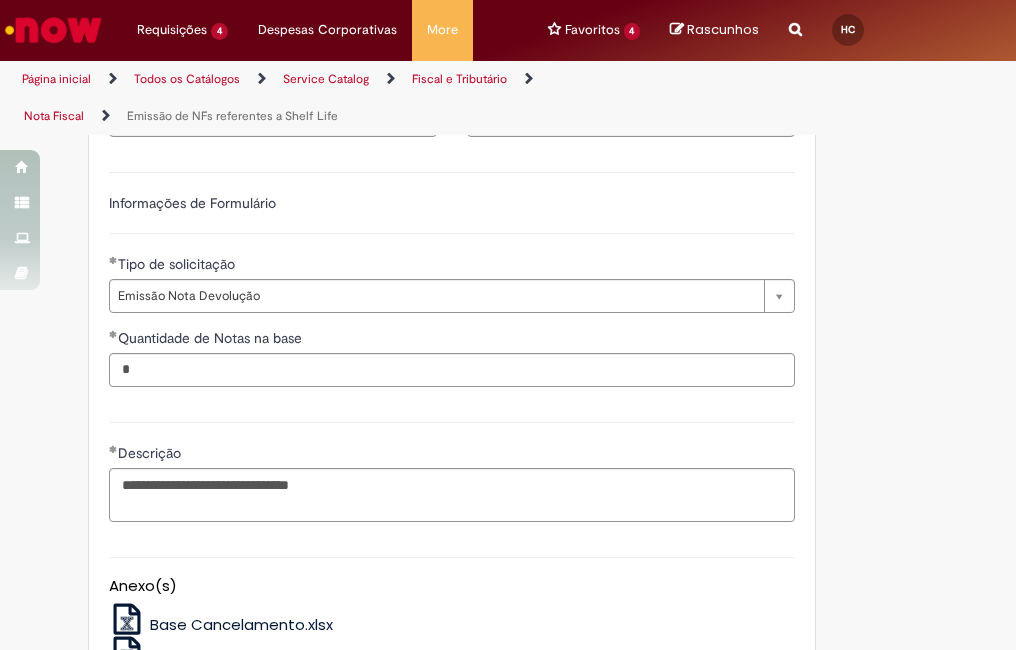 click on "**********" at bounding box center (452, 469) 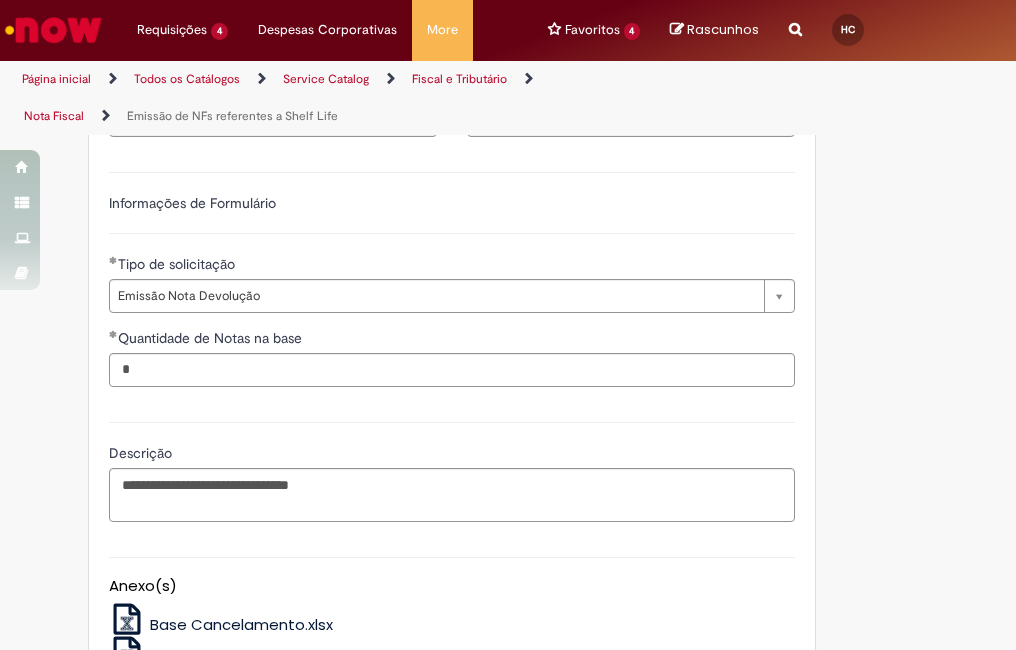 click on "**********" at bounding box center (452, 469) 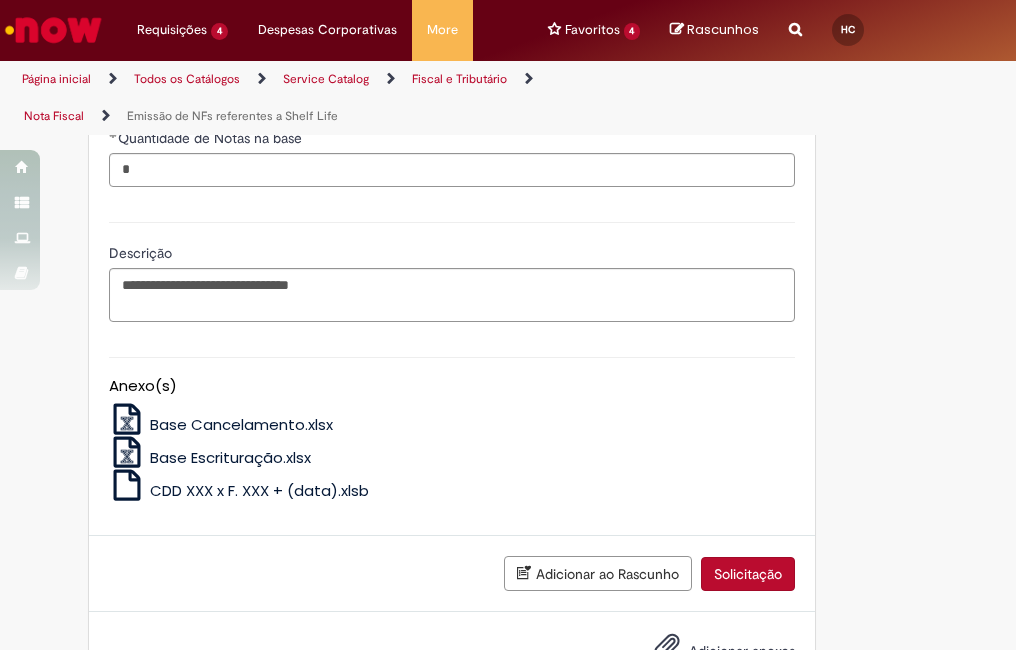 scroll, scrollTop: 1497, scrollLeft: 0, axis: vertical 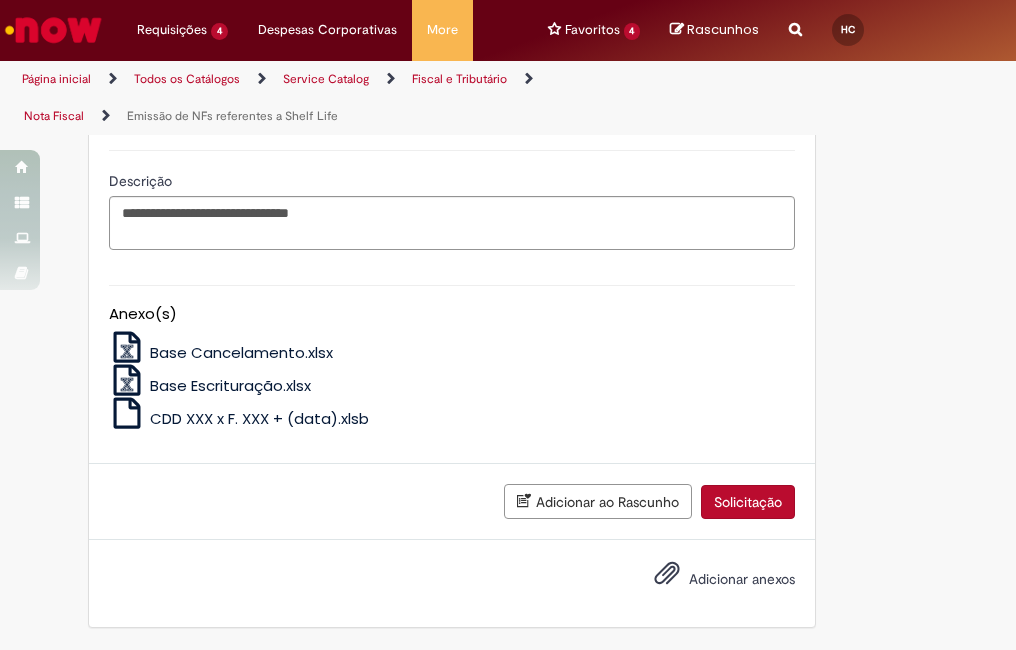 click on "Adicionar anexos" at bounding box center (742, 580) 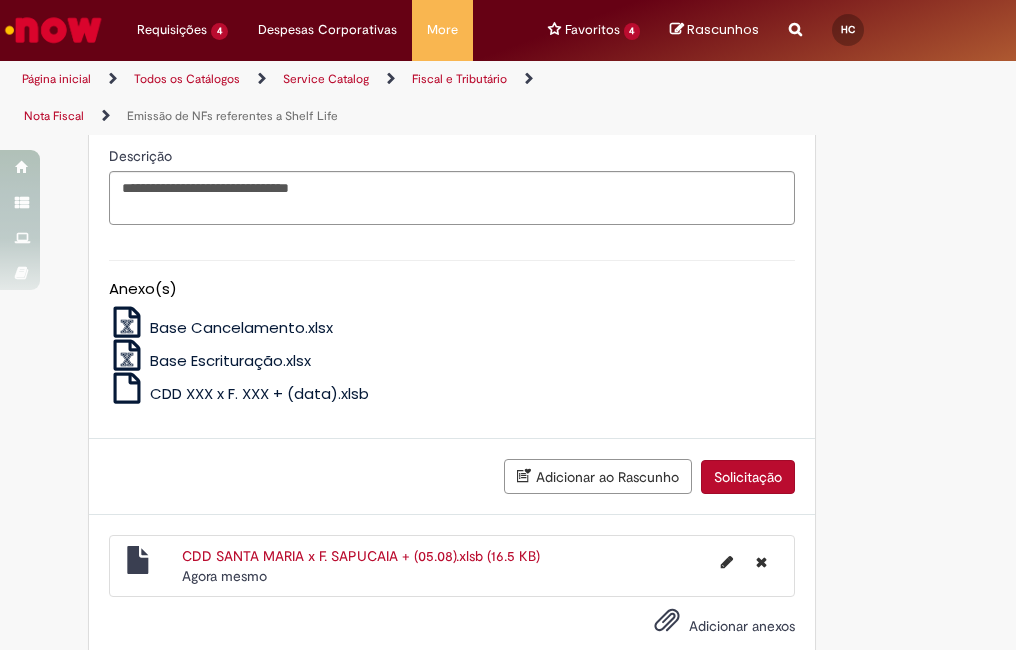 scroll, scrollTop: 1569, scrollLeft: 0, axis: vertical 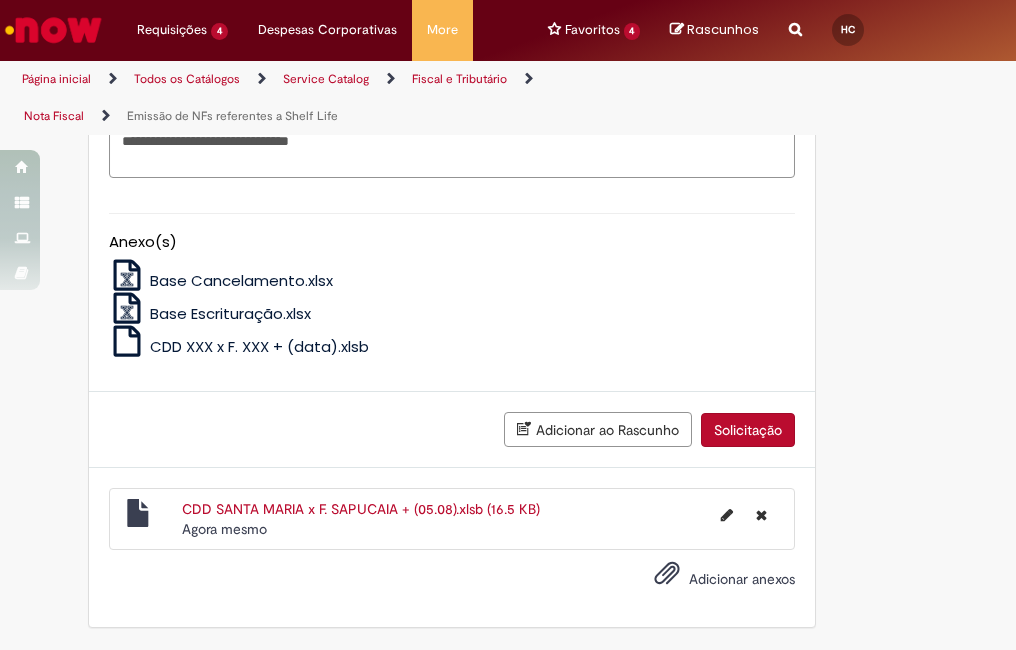 click on "Solicitação" at bounding box center (748, 430) 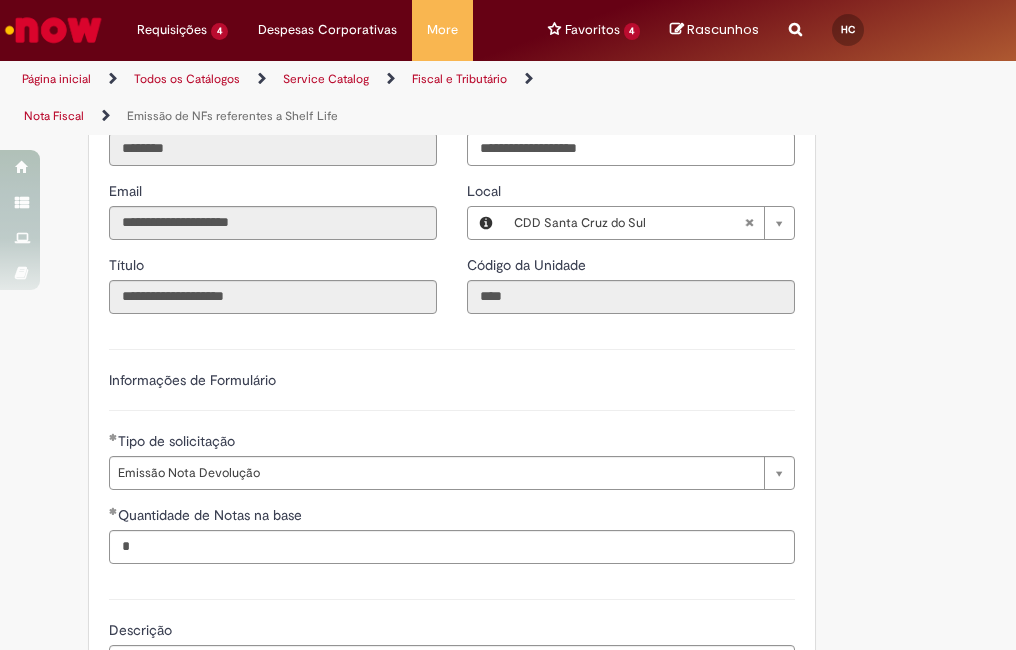 scroll, scrollTop: 923, scrollLeft: 0, axis: vertical 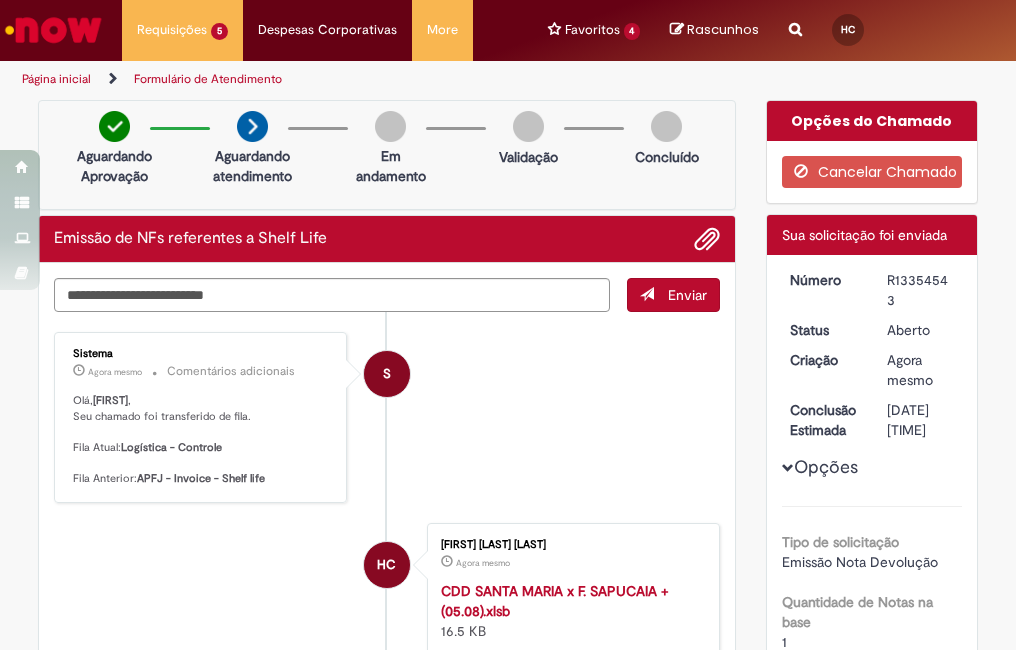 click at bounding box center (53, 30) 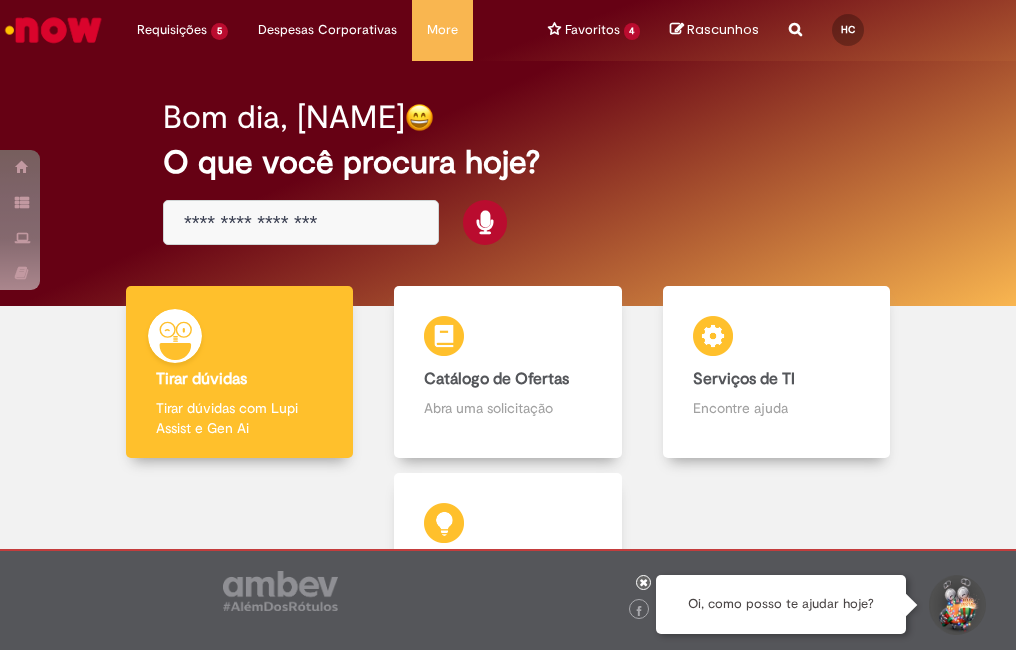 scroll, scrollTop: 0, scrollLeft: 0, axis: both 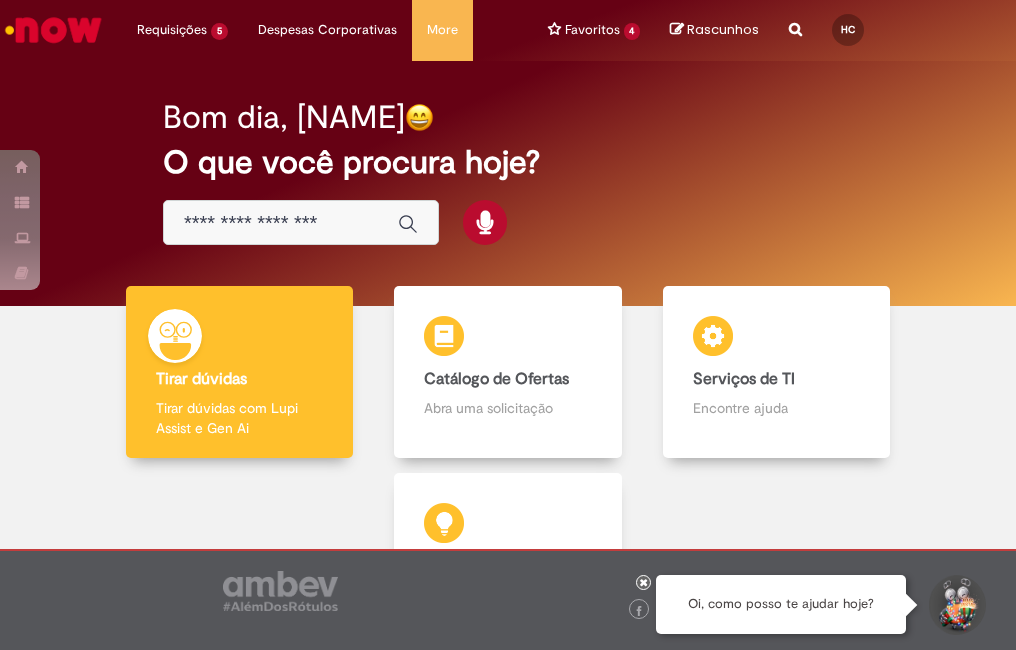 click at bounding box center [301, 222] 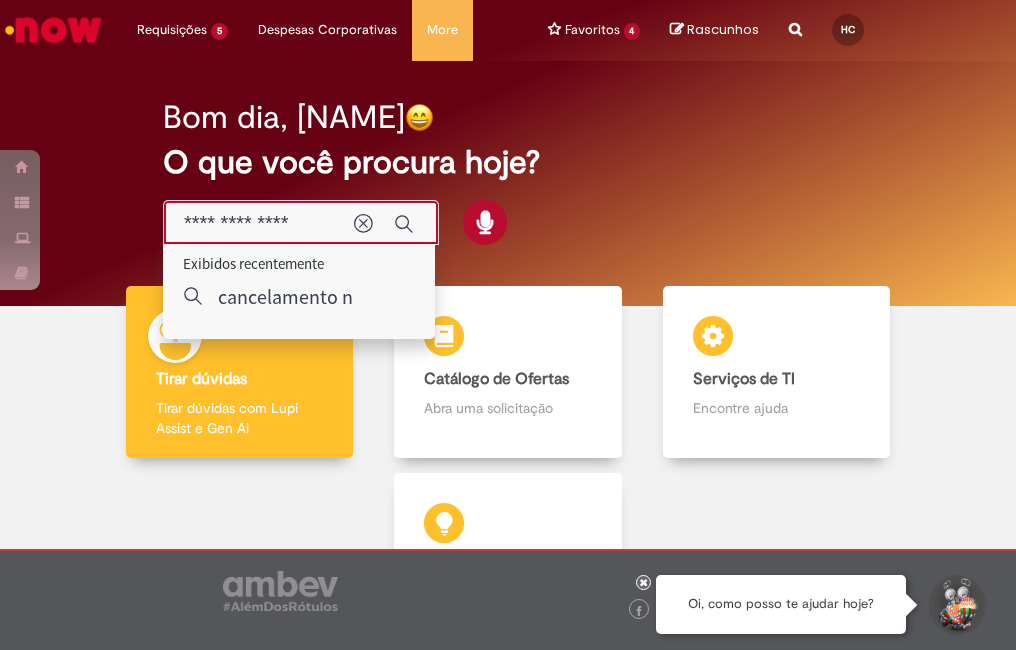 scroll, scrollTop: 0, scrollLeft: 0, axis: both 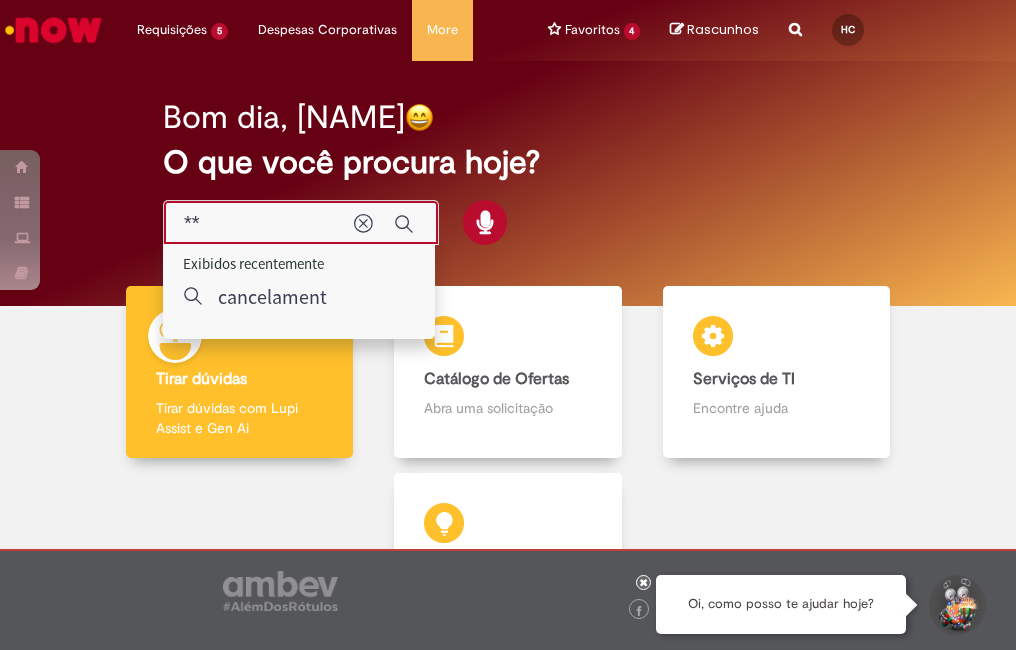 type on "*" 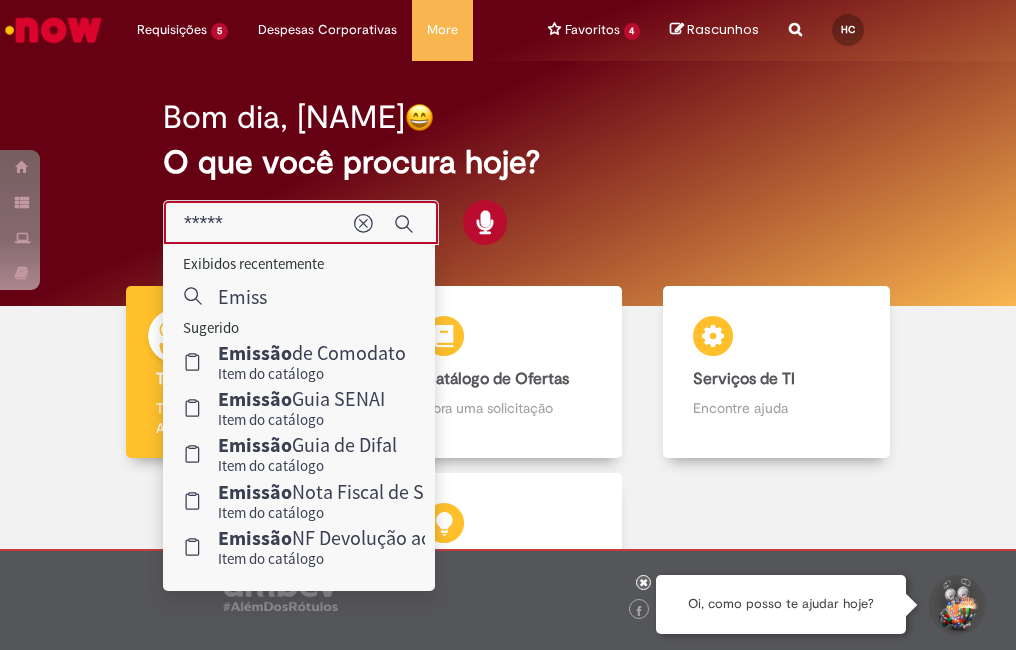 type on "*****" 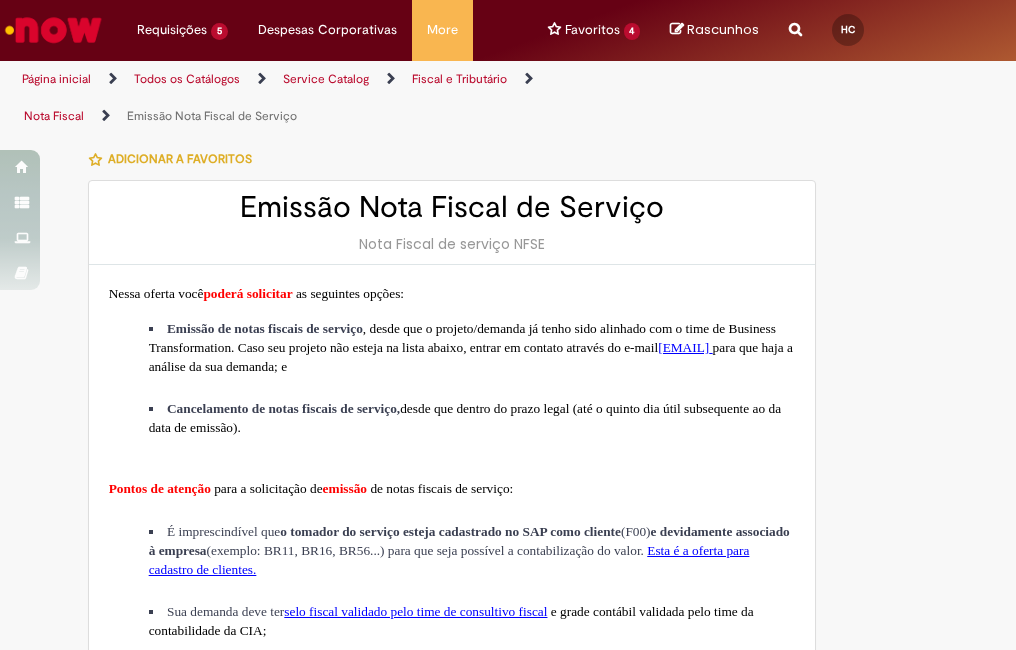 type on "********" 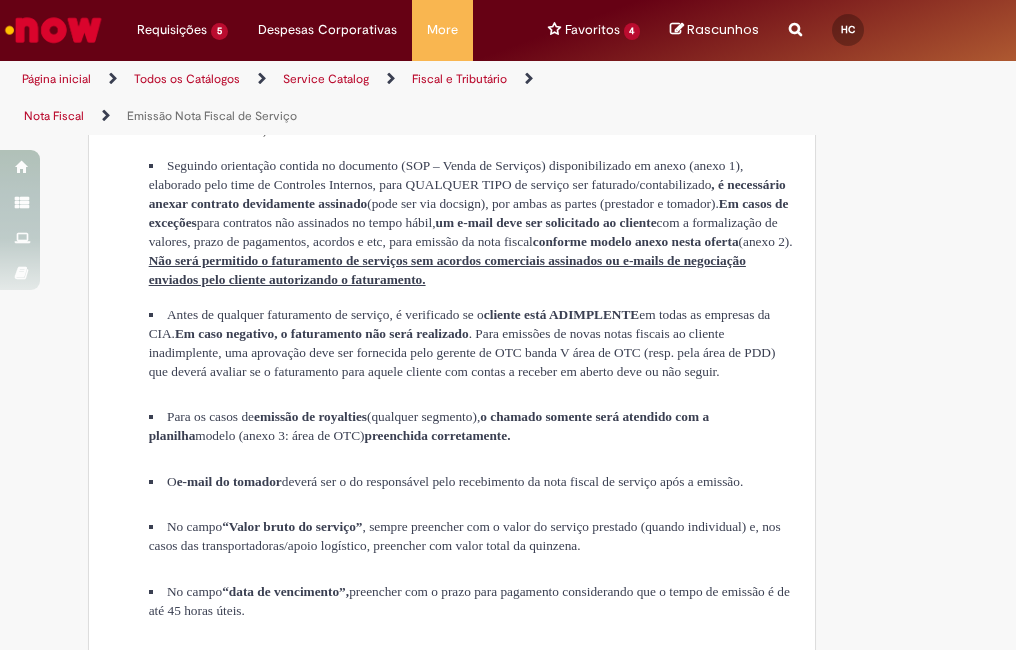 scroll, scrollTop: 100, scrollLeft: 0, axis: vertical 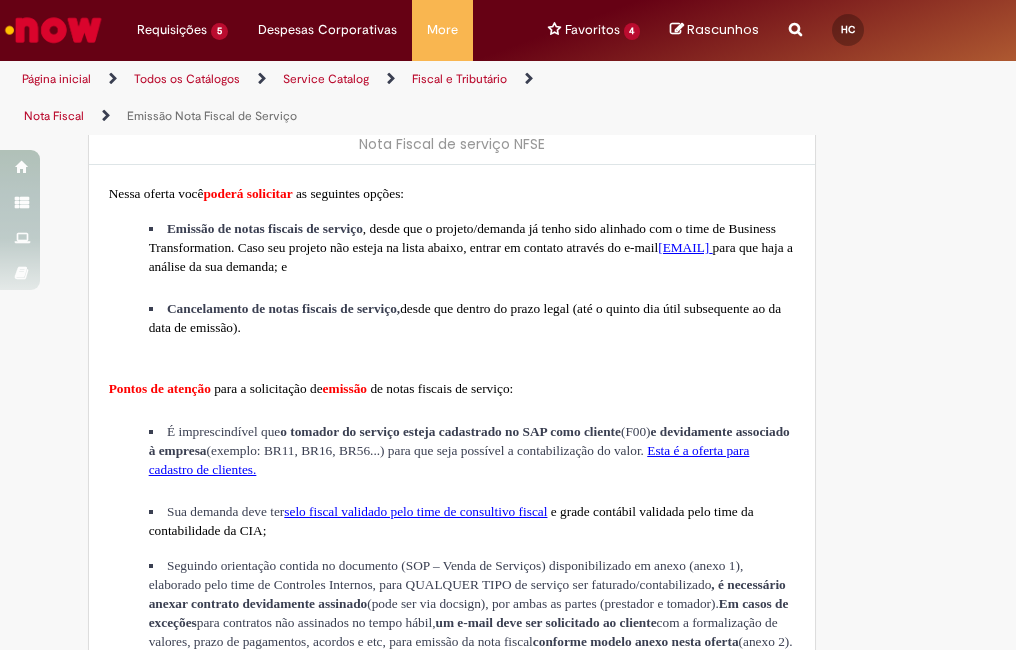 click on "Reportar problema
Artigos
Não encontrou base de conhecimento
Catálogo
Não foram encontradas ofertas
Comunidade
Nenhum resultado encontrado na comunidade" at bounding box center [795, 30] 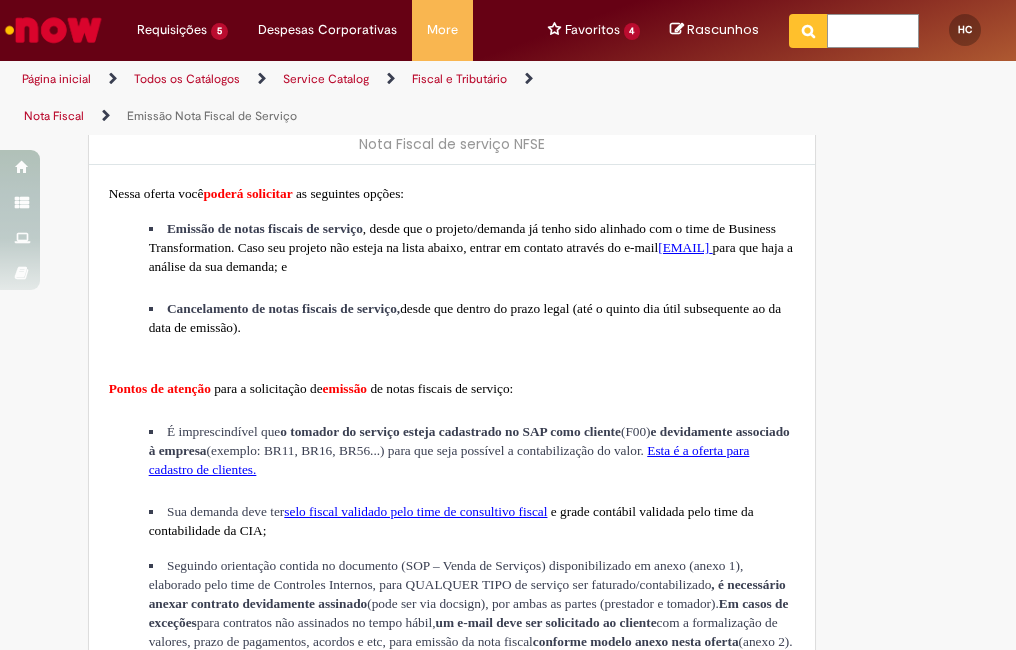 click at bounding box center [873, 31] 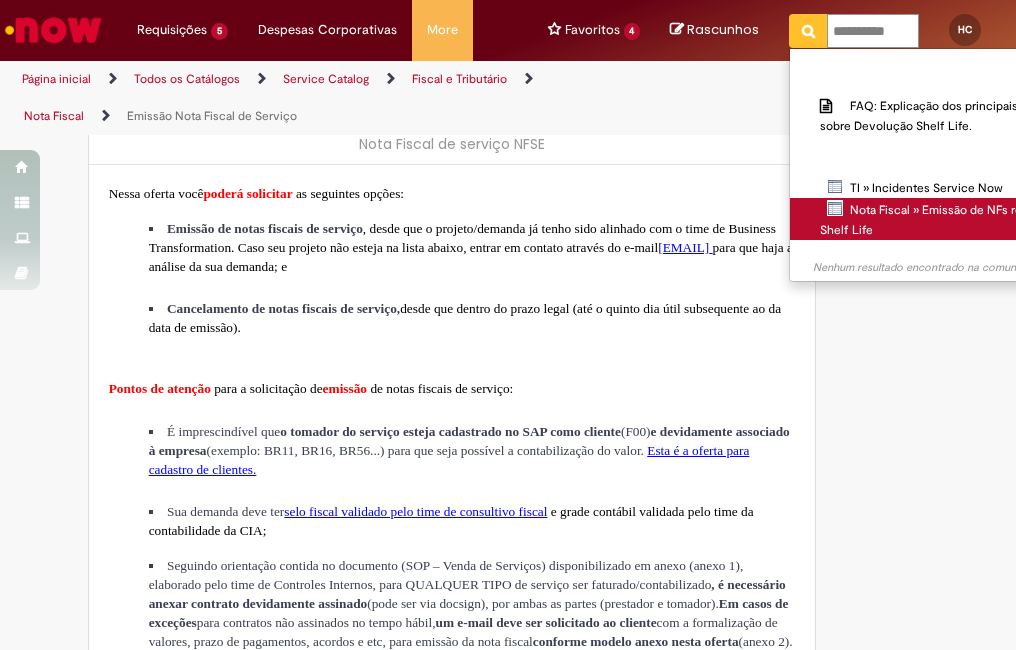 type on "**********" 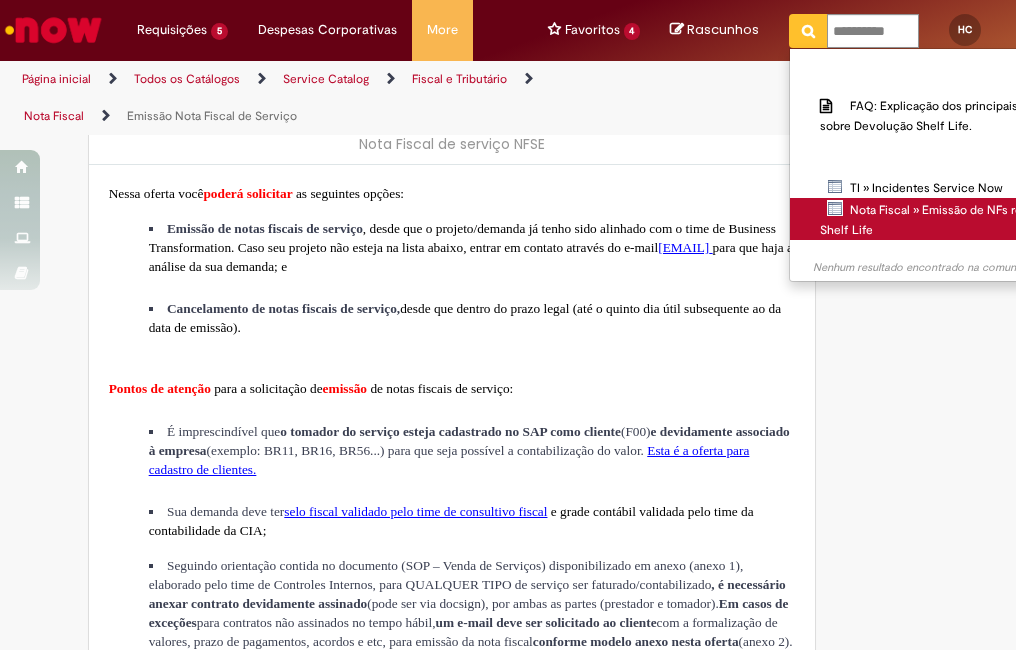 click on "Nota Fiscal » Emissão de NFs referentes a Shelf Life" at bounding box center (0, 0) 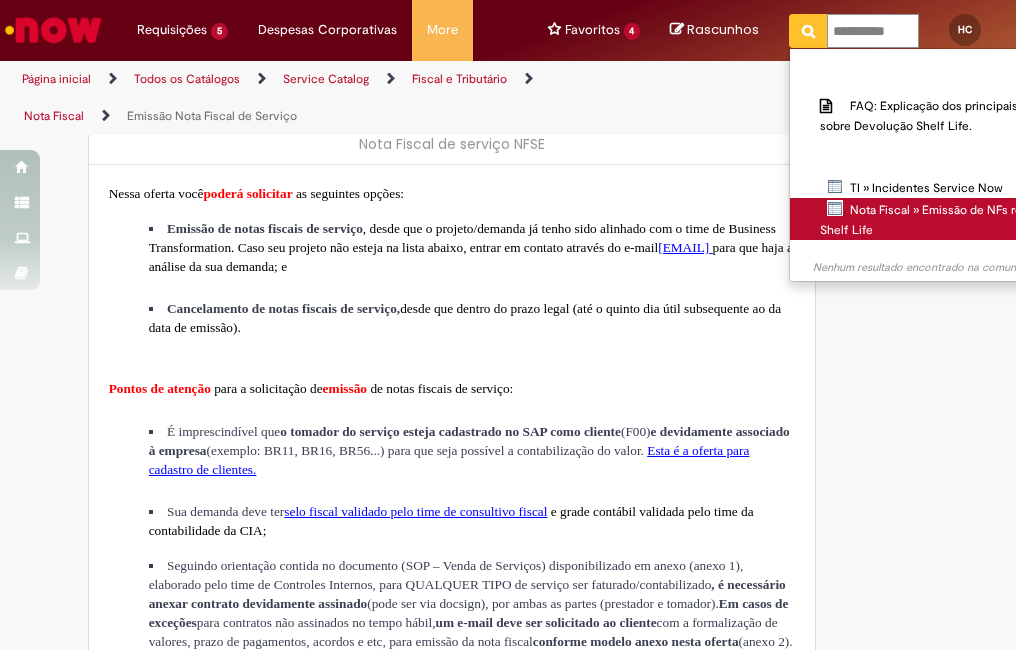 type 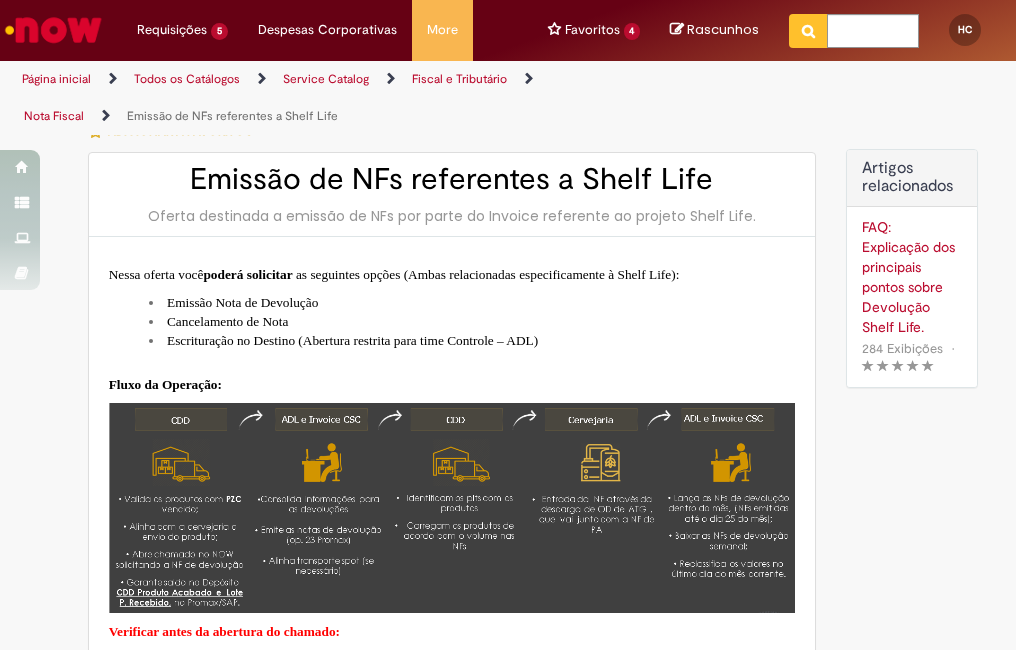 type on "********" 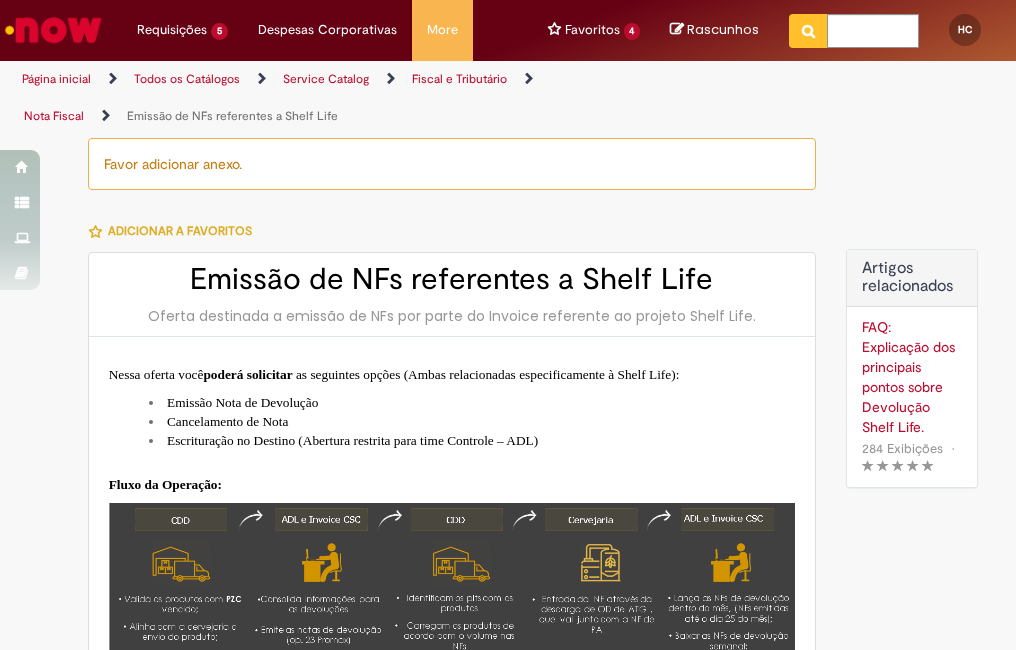 type on "**********" 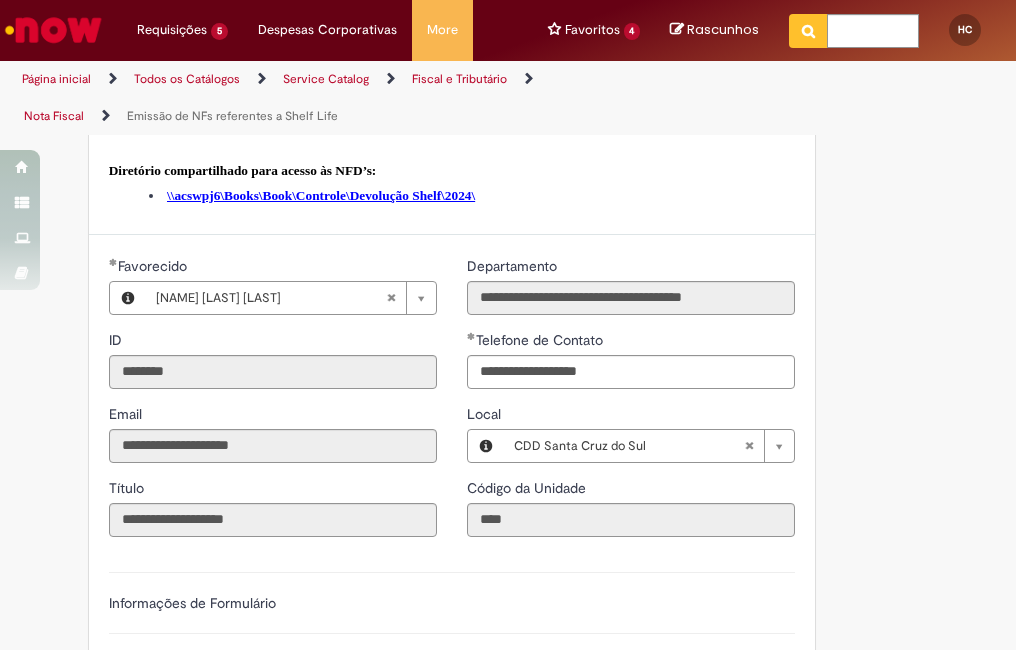 scroll, scrollTop: 1100, scrollLeft: 0, axis: vertical 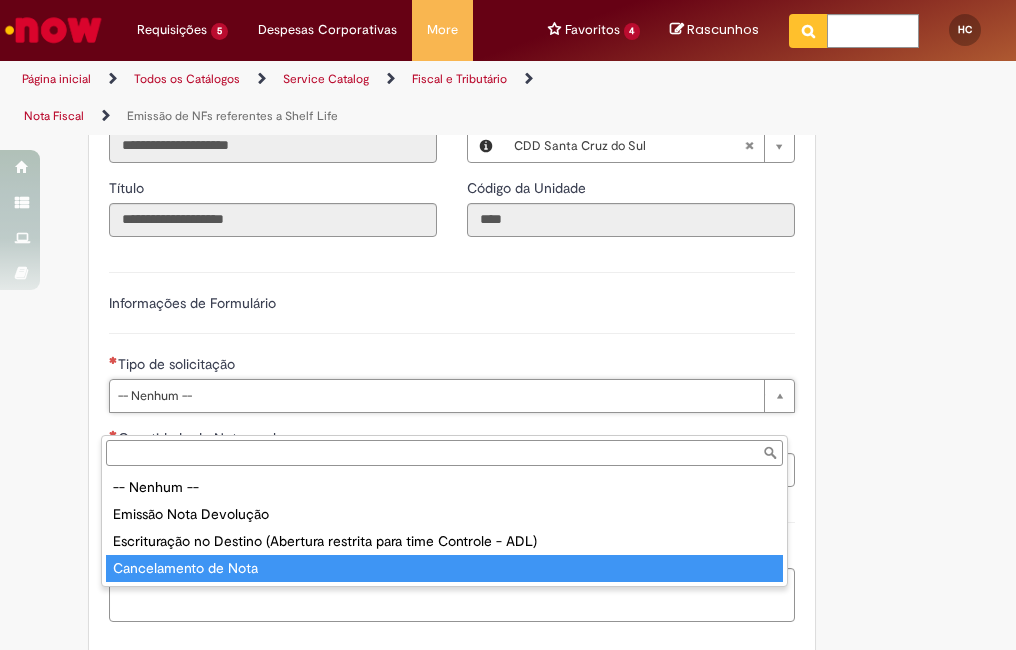 type on "**********" 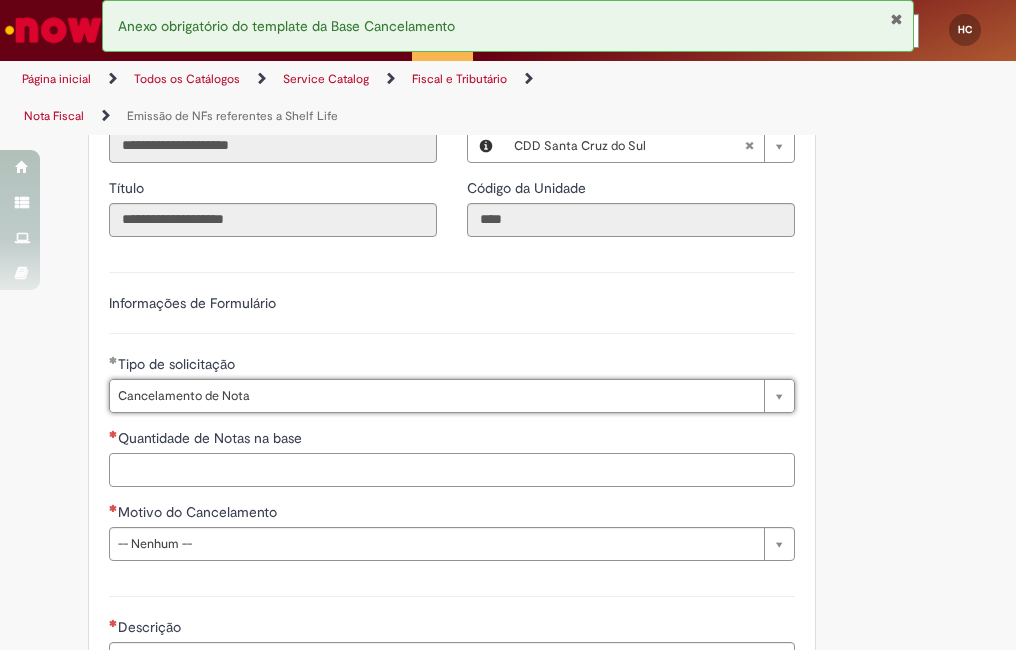 click on "Quantidade de Notas na base" at bounding box center (452, 470) 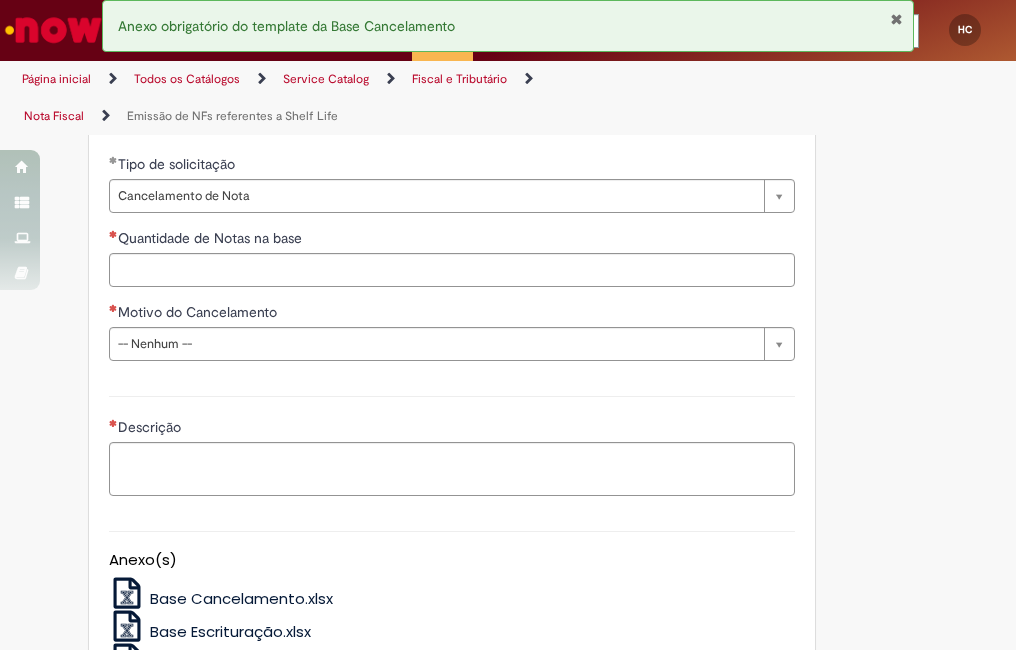 click on "Motivo do Cancelamento" at bounding box center (199, 312) 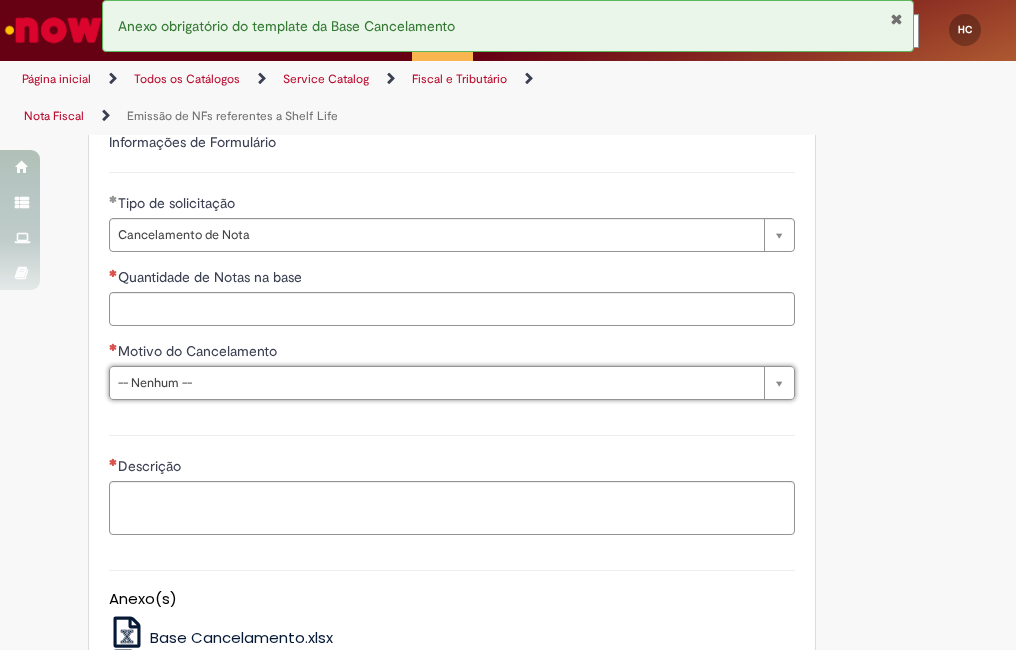 click on "Motivo do Cancelamento" at bounding box center [199, 351] 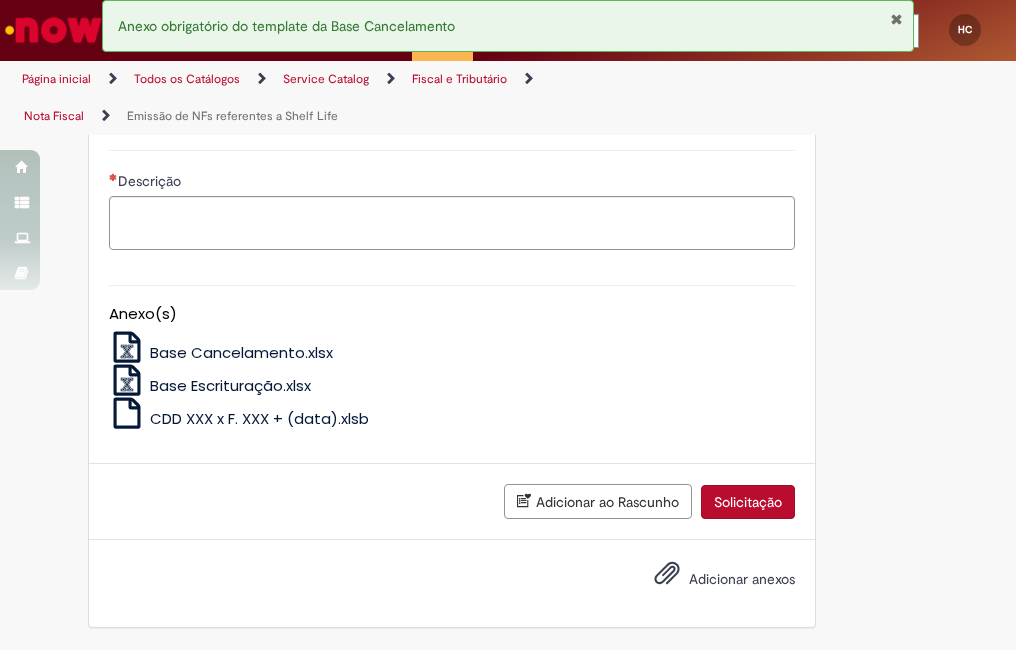 scroll, scrollTop: 1361, scrollLeft: 0, axis: vertical 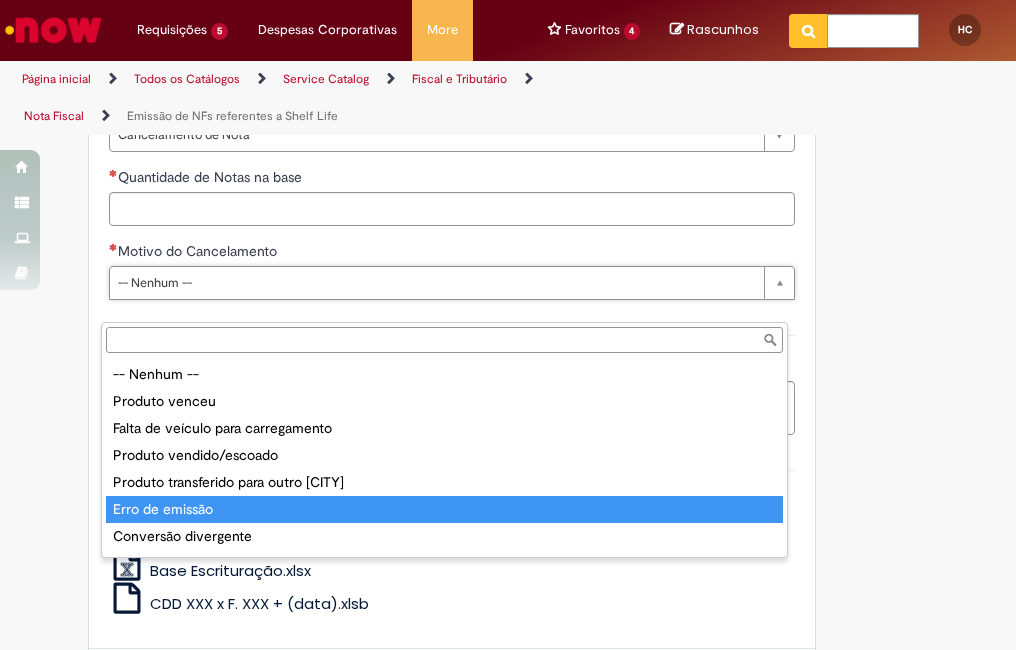 type on "**********" 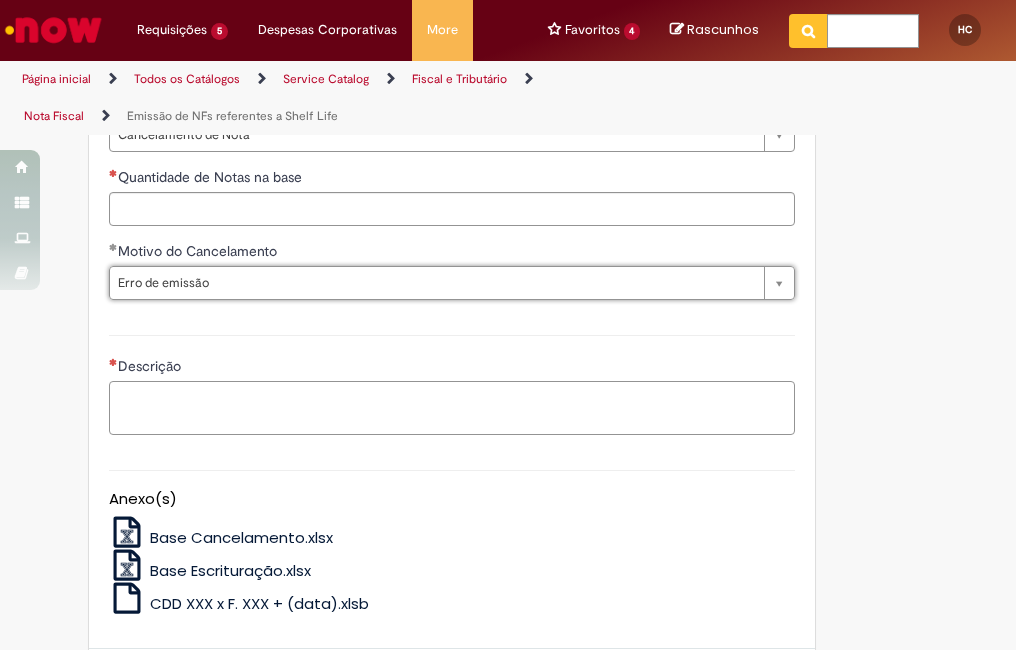 click on "Descrição" at bounding box center (452, 408) 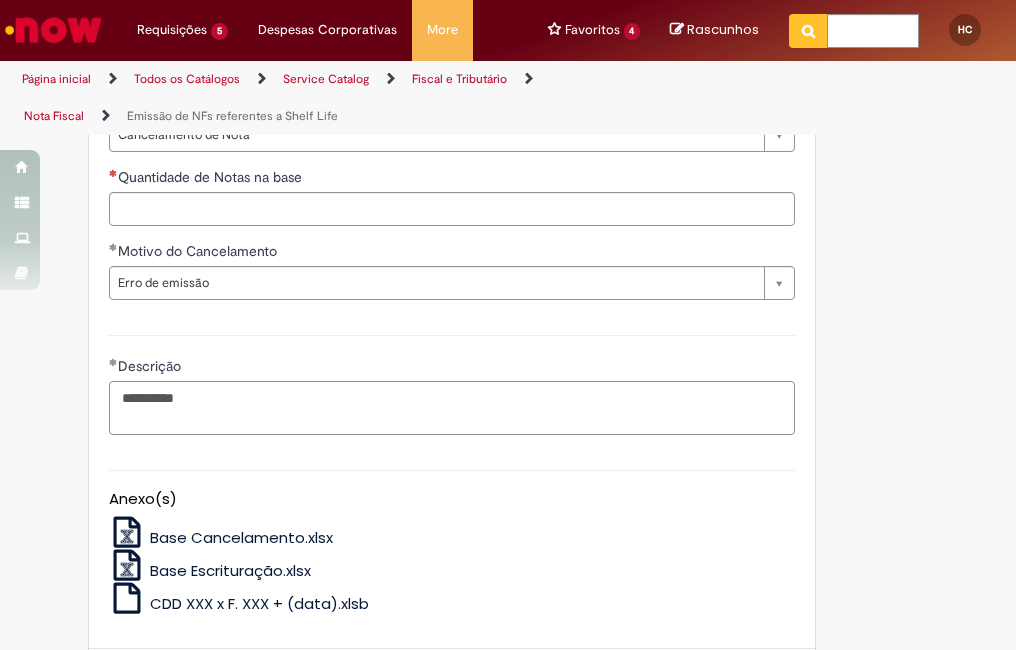 type on "*********" 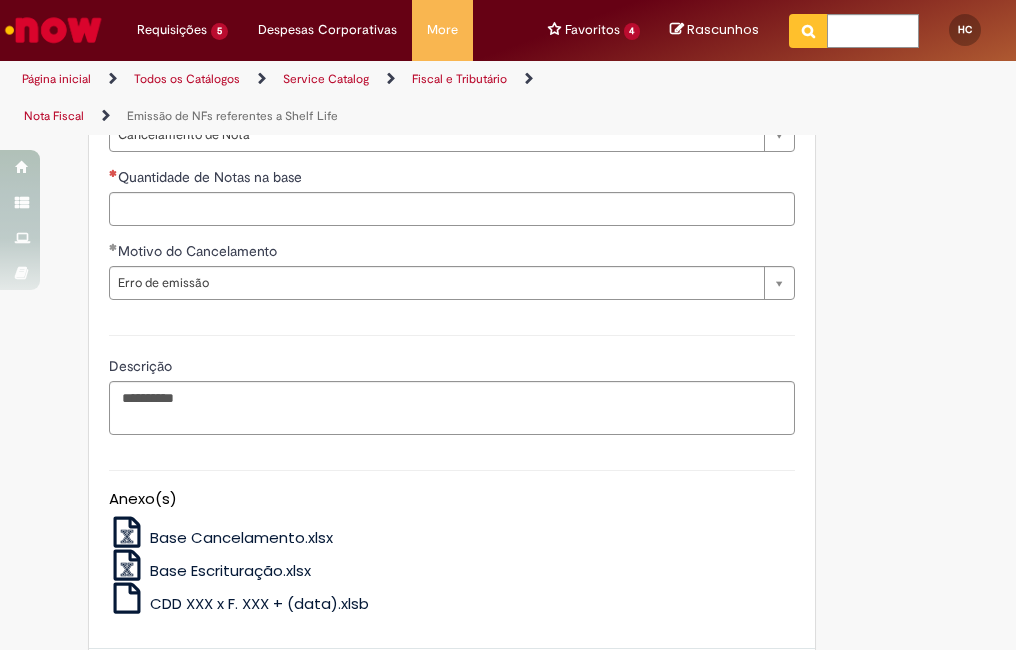 click on "**********" at bounding box center [452, 153] 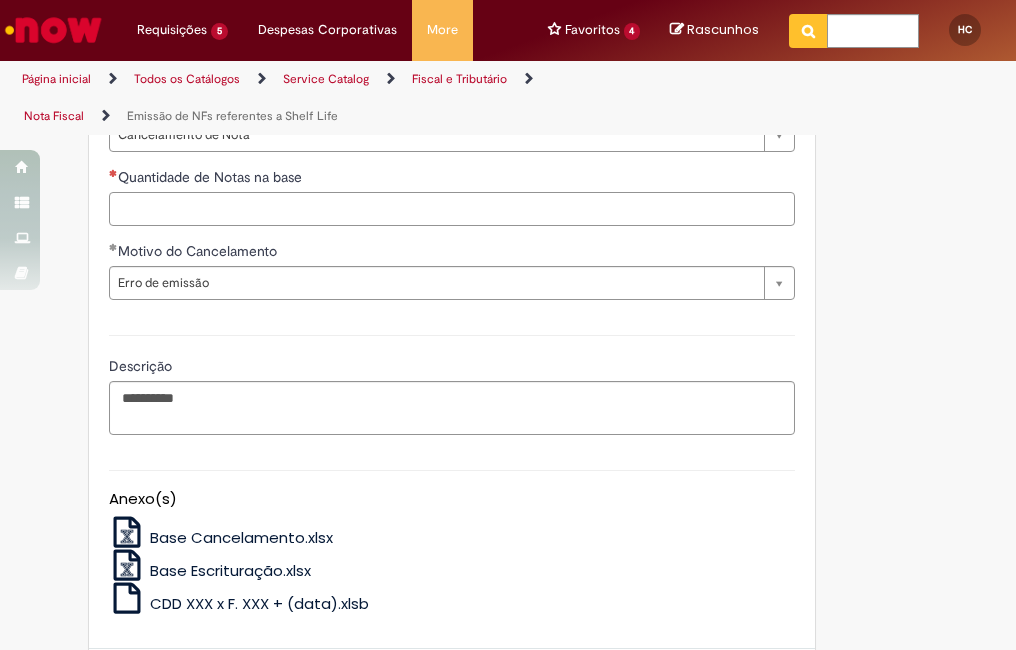 click on "Quantidade de Notas na base" at bounding box center (452, 209) 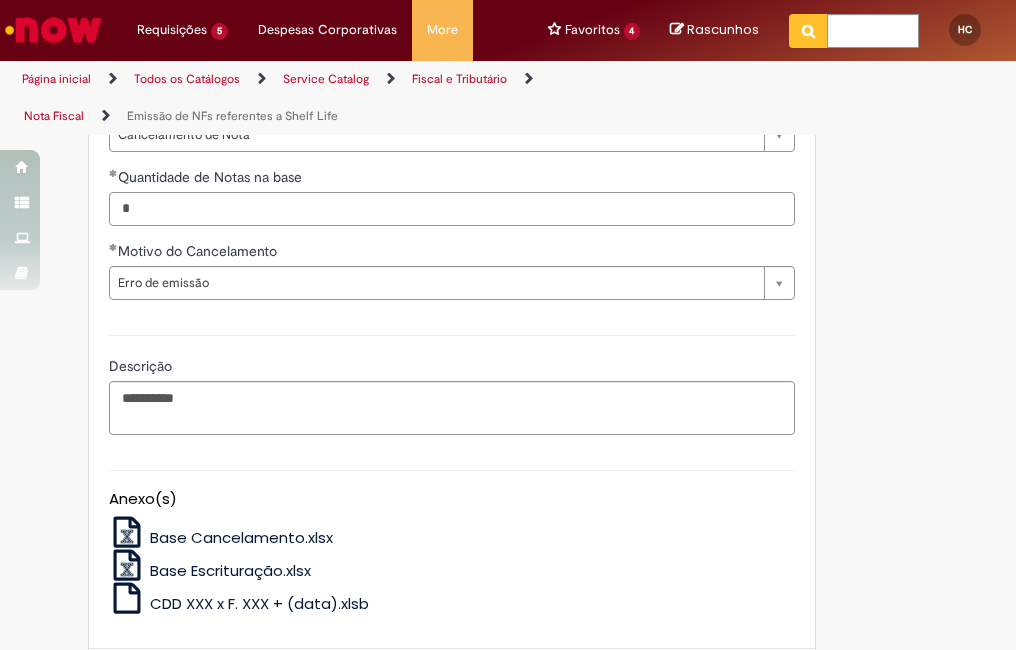 type on "*" 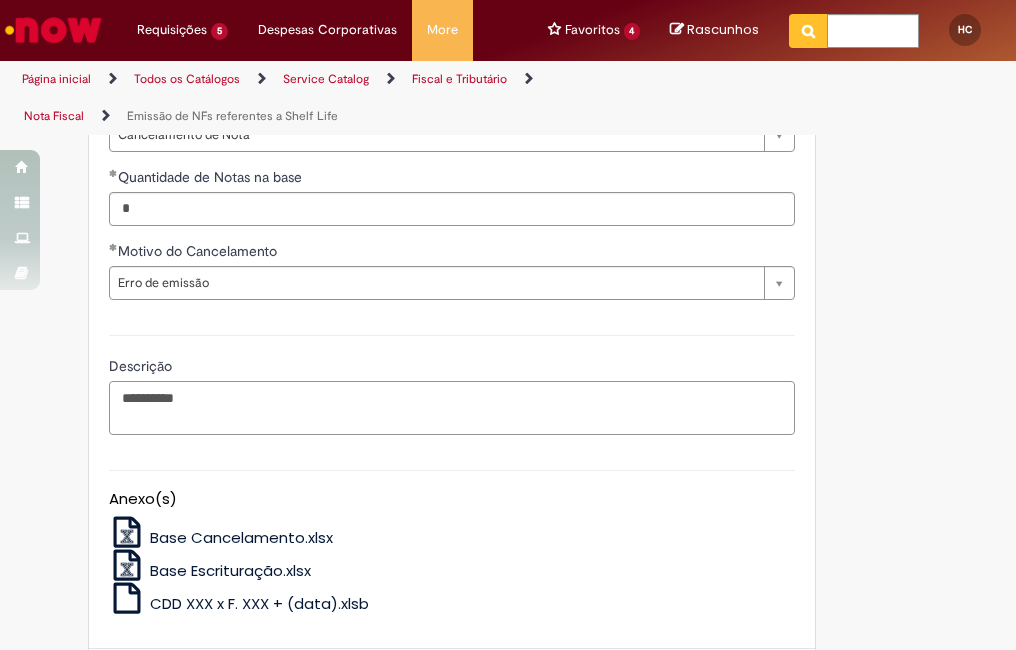 click on "*********" at bounding box center [452, 408] 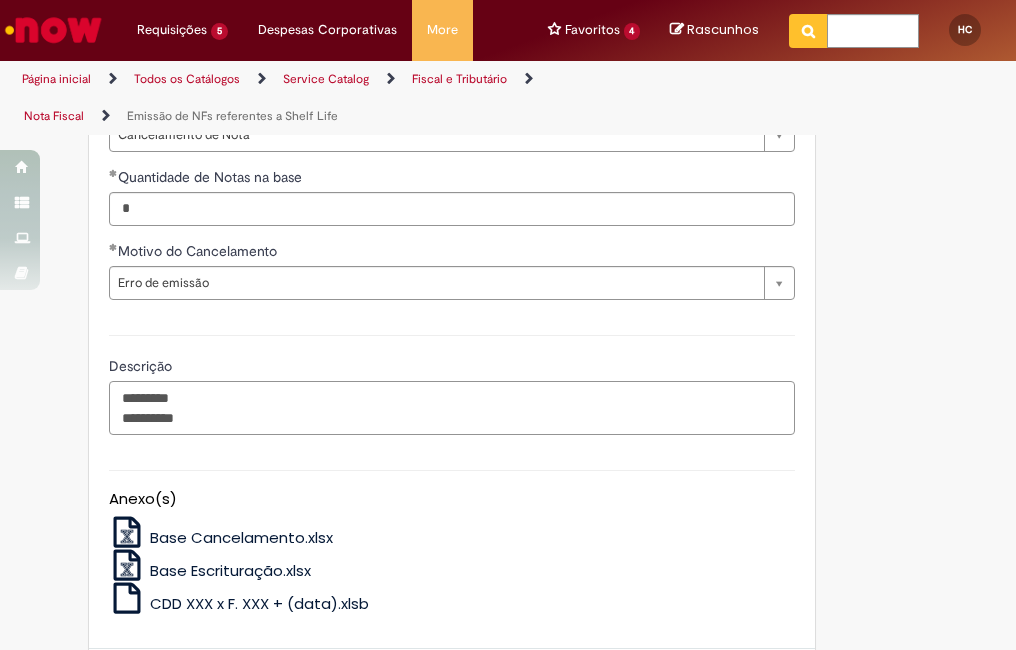 scroll, scrollTop: 1561, scrollLeft: 0, axis: vertical 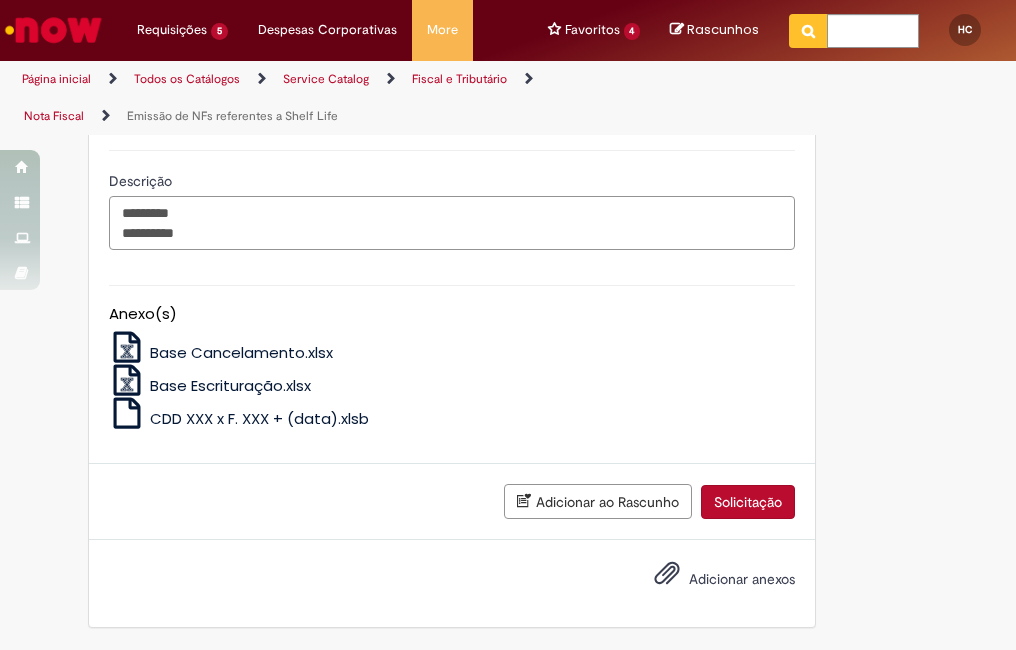 type on "**********" 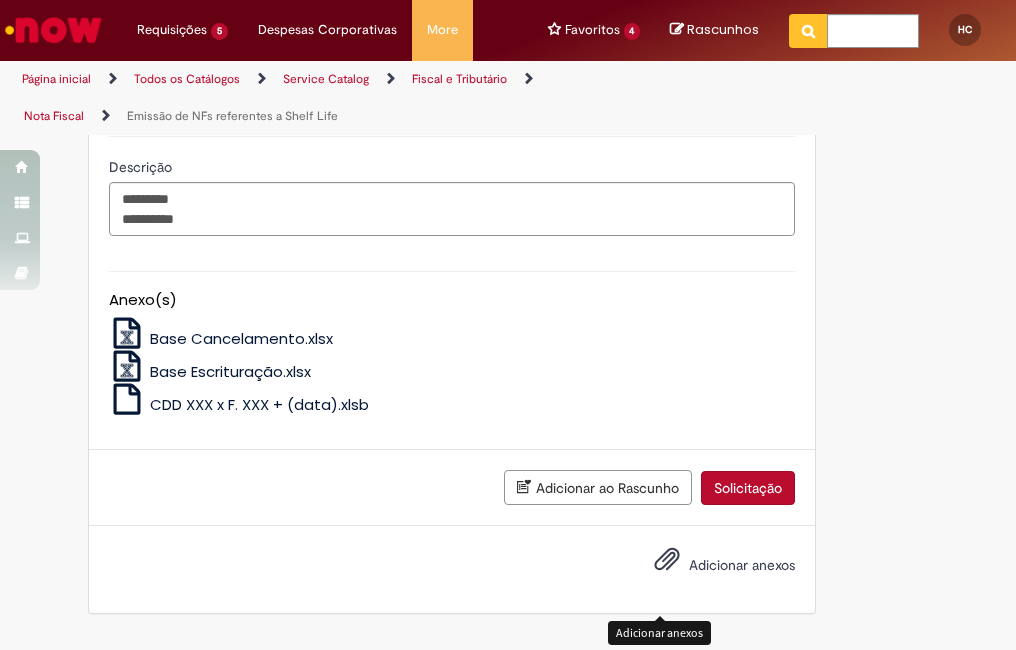 click on "Adicionar anexos" at bounding box center [710, 566] 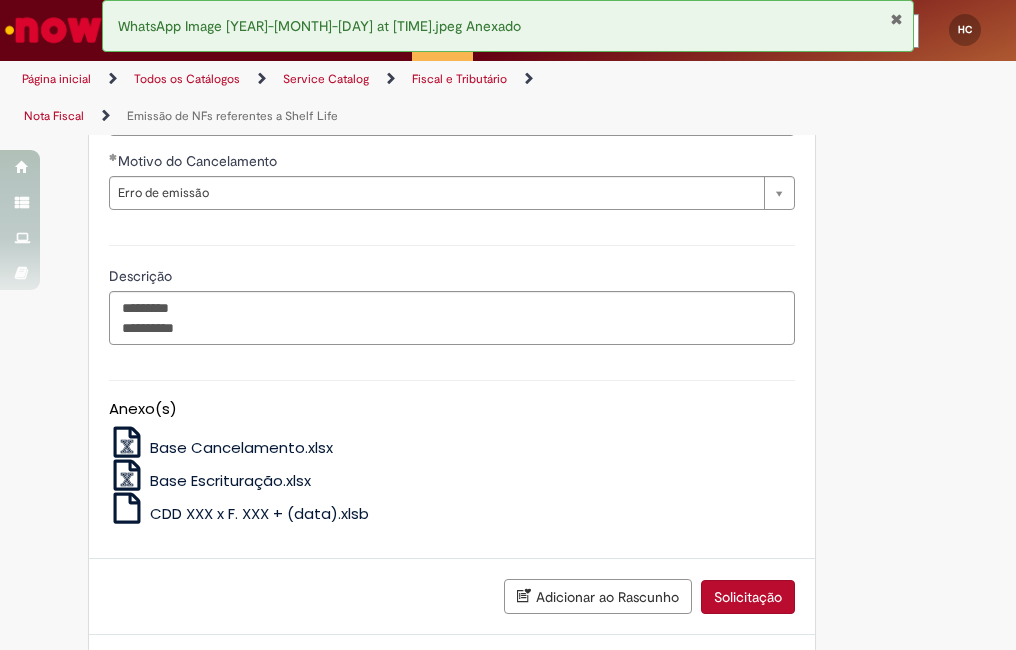 scroll, scrollTop: 1551, scrollLeft: 0, axis: vertical 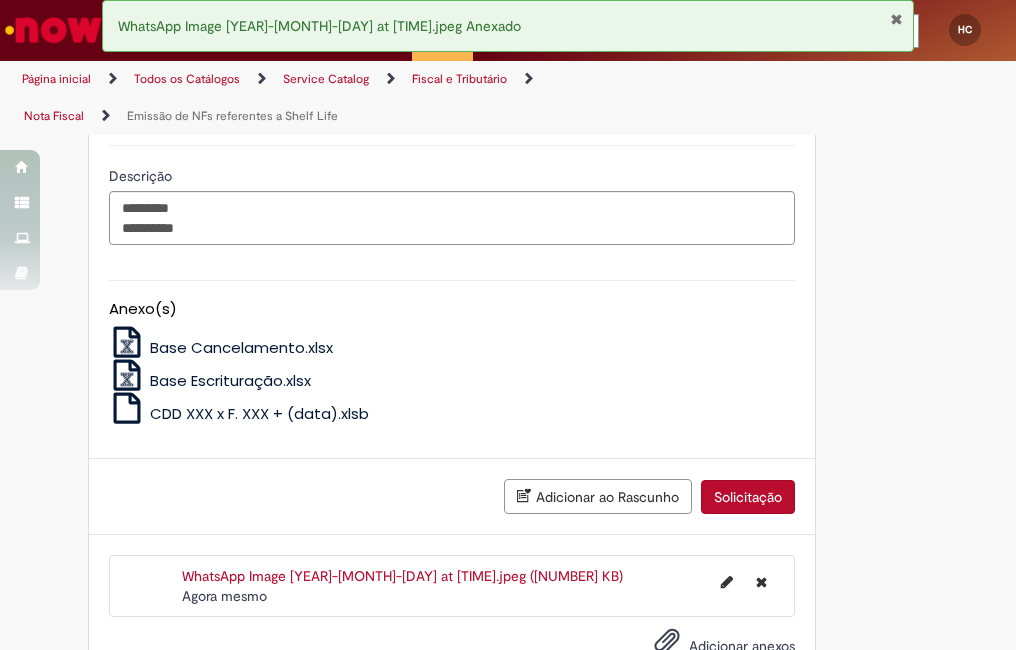 click on "Solicitação" at bounding box center (748, 497) 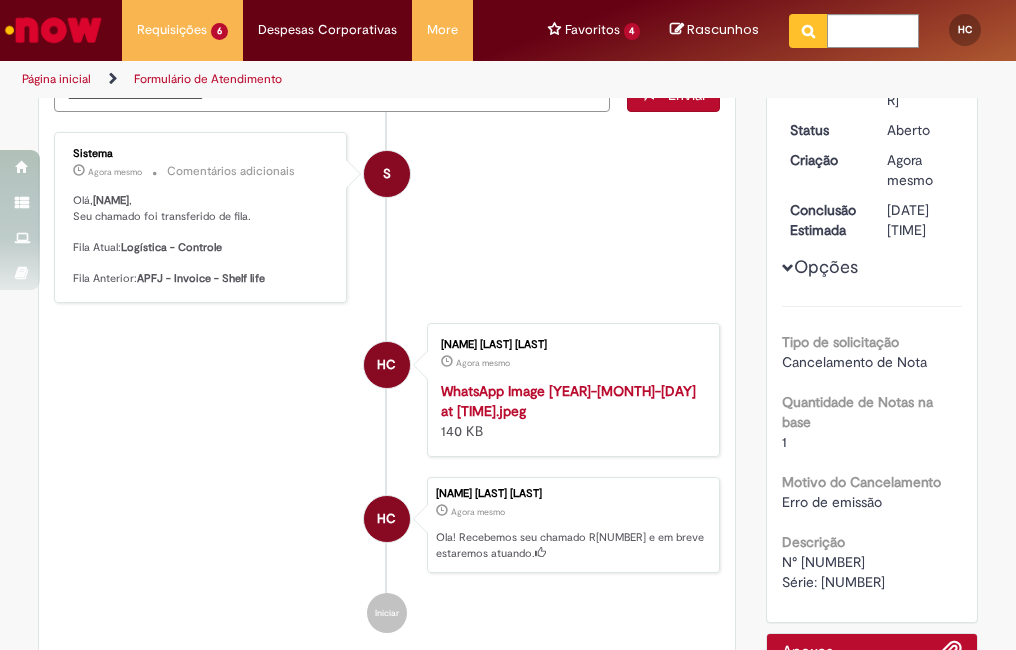 scroll, scrollTop: 0, scrollLeft: 0, axis: both 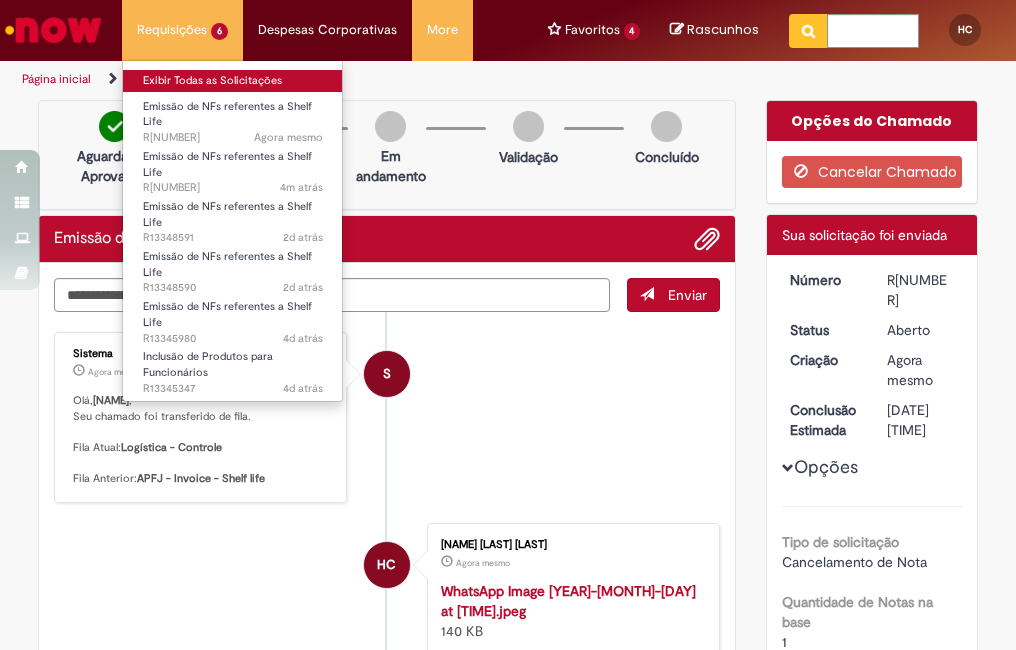 click on "Exibir Todas as Solicitações" at bounding box center (233, 81) 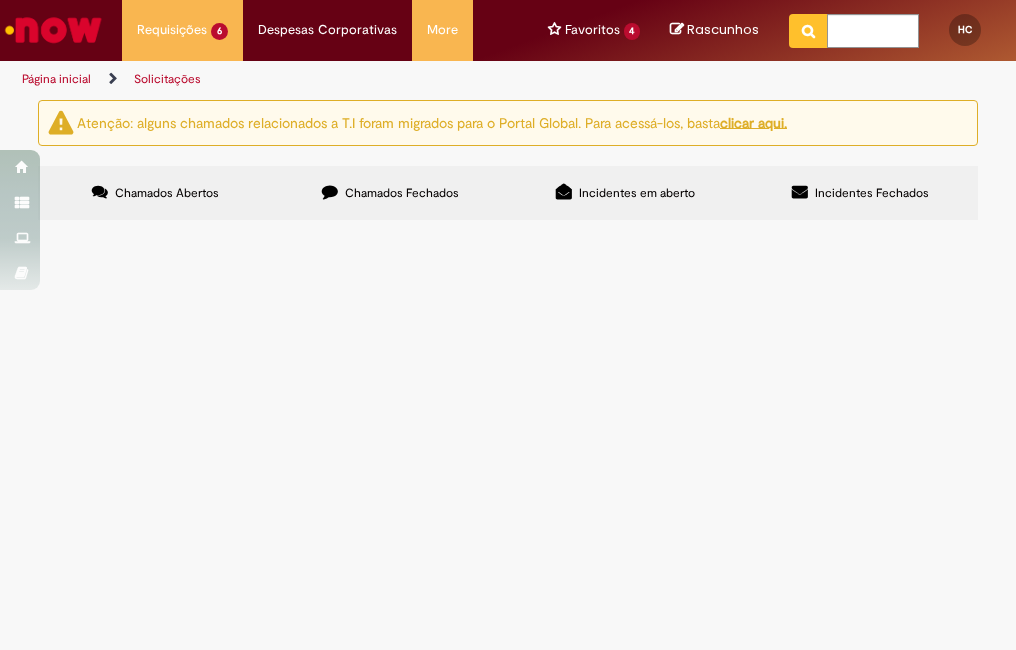 click on "Acesso ao sistema para validação do KIT" at bounding box center [0, 0] 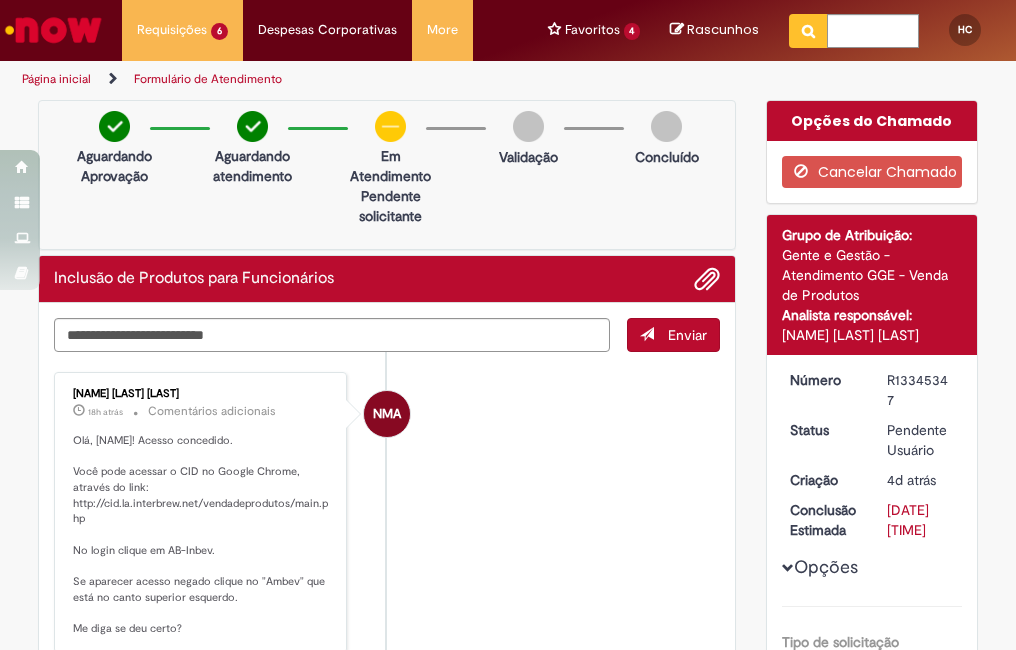 scroll, scrollTop: 100, scrollLeft: 0, axis: vertical 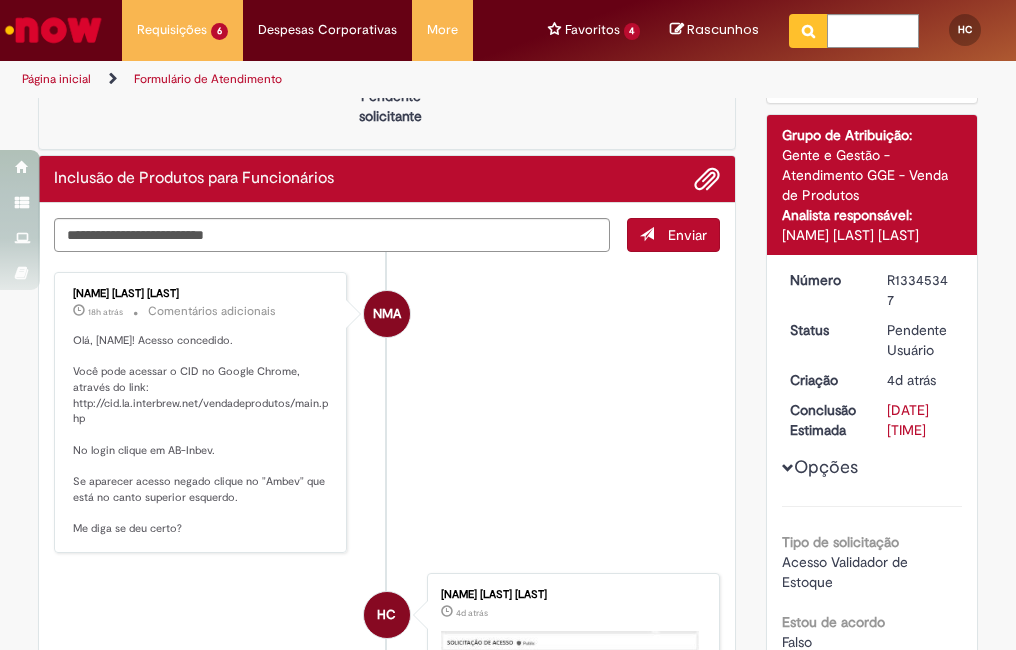 click on "Olá, [NAME]! Acesso concedido.
Você pode acessar o CID no Google Chrome, através do link: http://cid.la.interbrew.net/vendadeprodutos/main.php
No login clique em AB-Inbev.
Se aparecer acesso negado clique no "Ambev" que está no canto superior esquerdo.
Me diga se deu certo?" at bounding box center [202, 435] 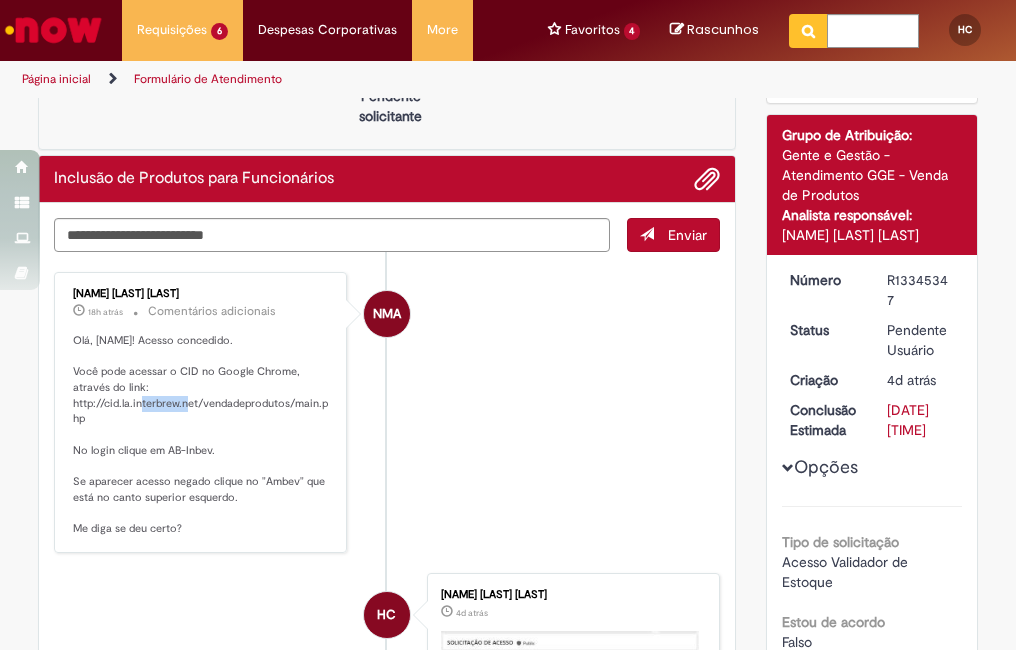 click on "Olá, [NAME]! Acesso concedido.
Você pode acessar o CID no Google Chrome, através do link: http://cid.la.interbrew.net/vendadeprodutos/main.php
No login clique em AB-Inbev.
Se aparecer acesso negado clique no "Ambev" que está no canto superior esquerdo.
Me diga se deu certo?" at bounding box center [202, 435] 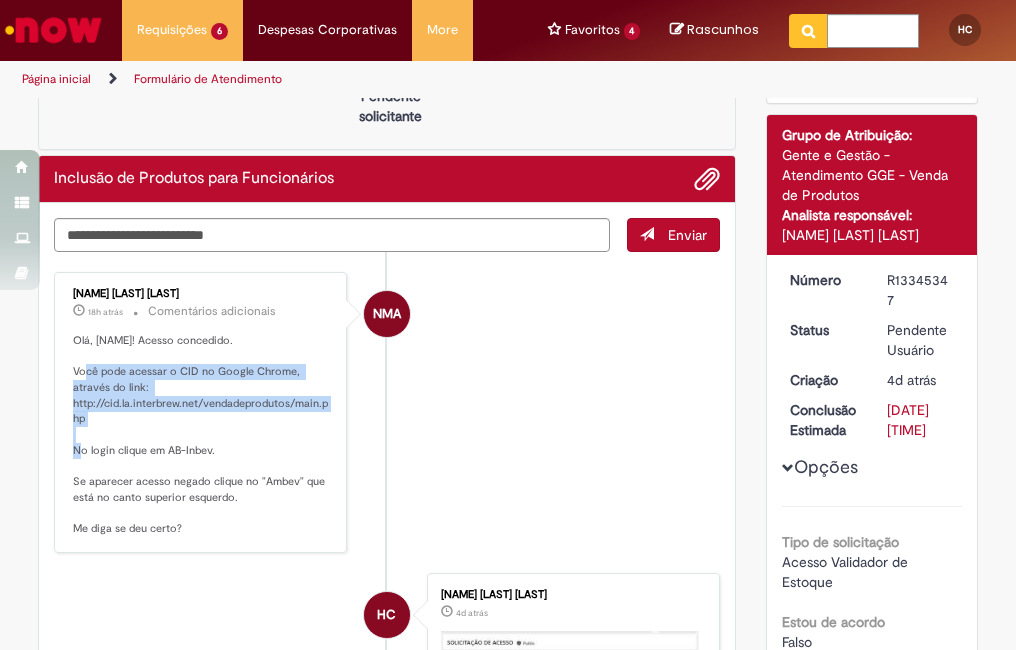 click on "Olá, [NAME]! Acesso concedido.
Você pode acessar o CID no Google Chrome, através do link: http://cid.la.interbrew.net/vendadeprodutos/main.php
No login clique em AB-Inbev.
Se aparecer acesso negado clique no "Ambev" que está no canto superior esquerdo.
Me diga se deu certo?" at bounding box center (202, 435) 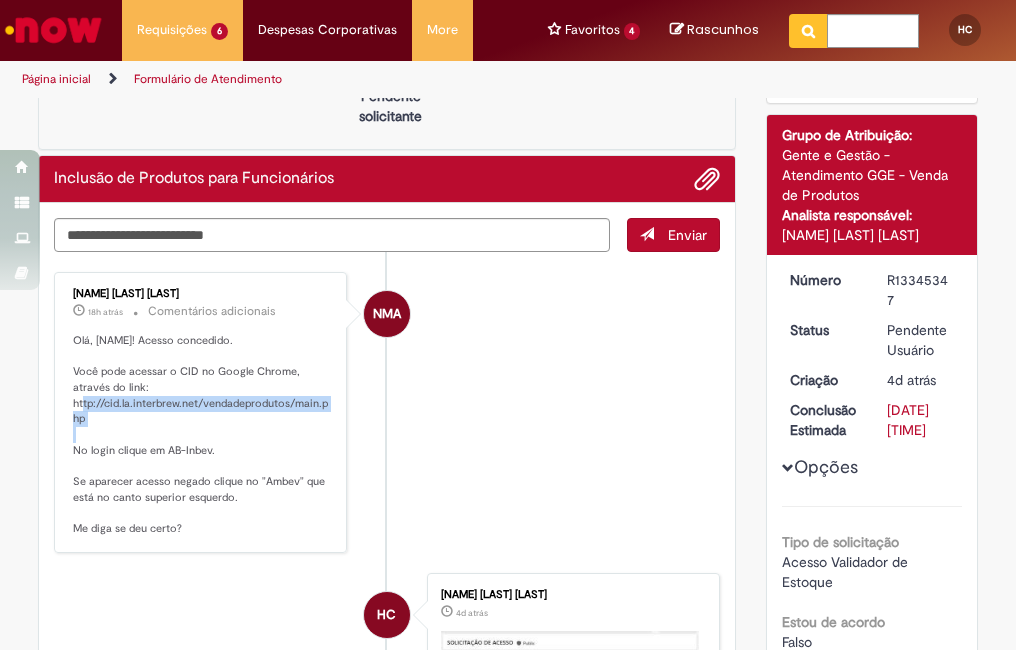 drag, startPoint x: 85, startPoint y: 415, endPoint x: 66, endPoint y: 400, distance: 24.207438 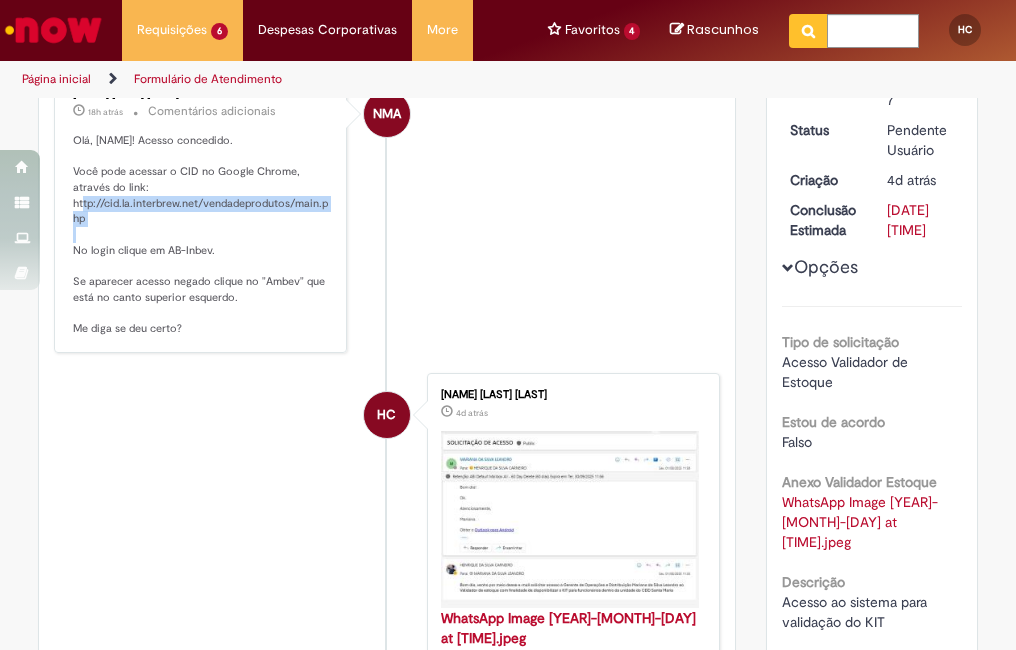 scroll, scrollTop: 100, scrollLeft: 0, axis: vertical 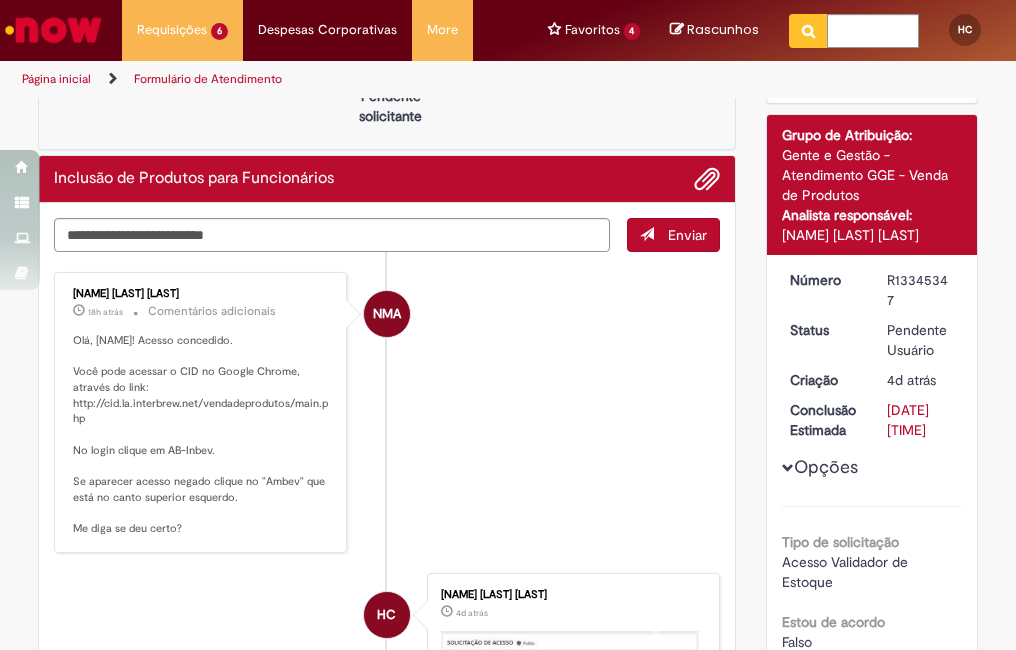 click on "NMA" at bounding box center (387, 454) 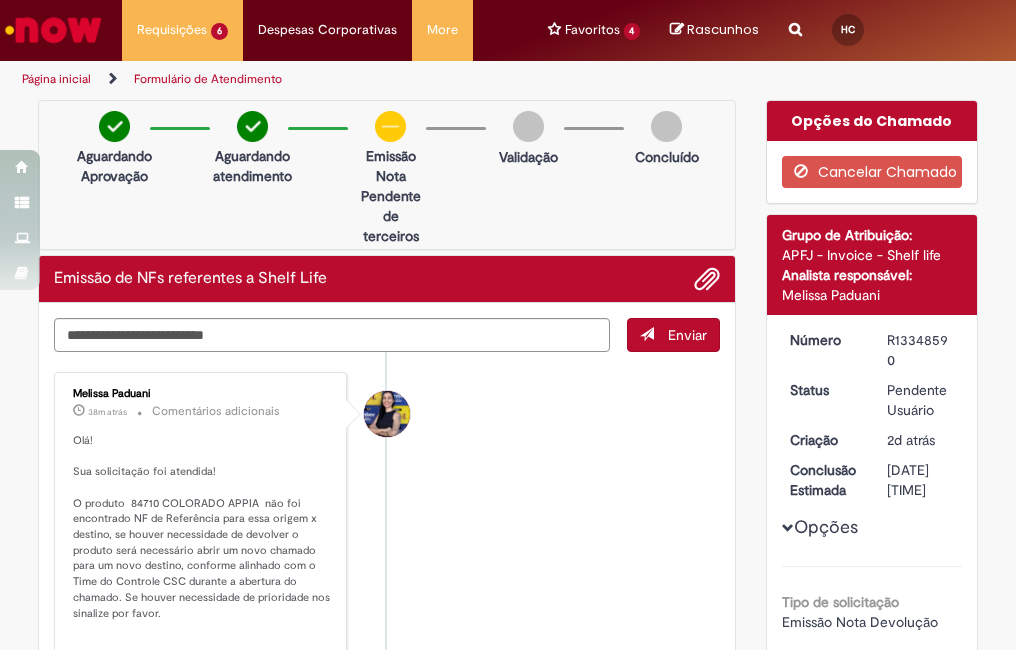 scroll, scrollTop: 0, scrollLeft: 0, axis: both 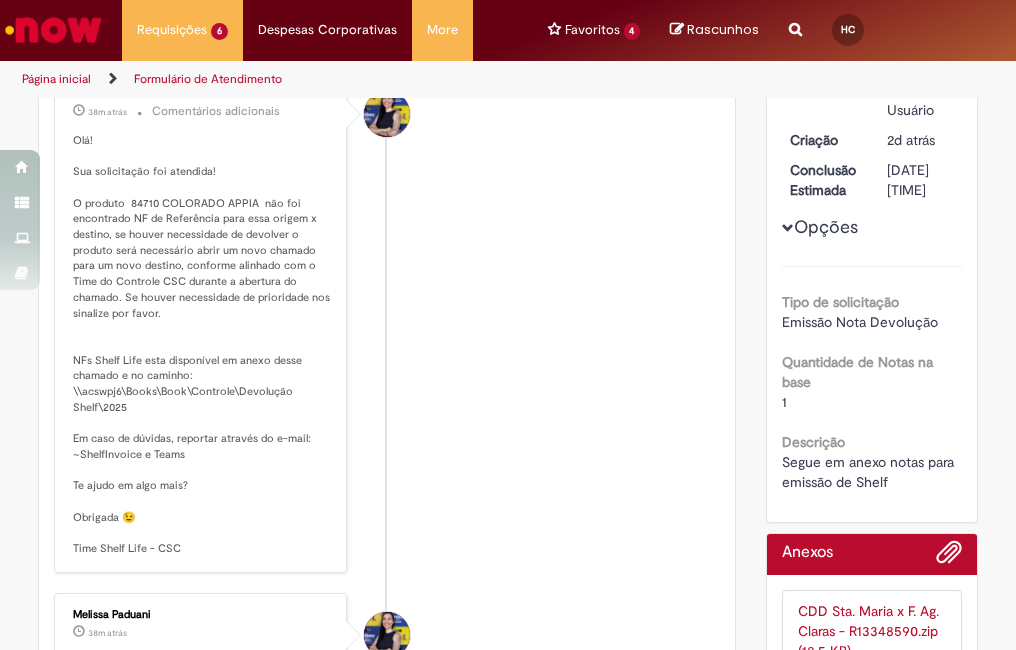 click on "Olá!
Sua solicitação foi atendida!
O produto  84710 COLORADO APPIA  não foi encontrado NF de Referência para essa origem x destino, se houver necessidade de devolver o produto será necessário abrir um novo chamado para um novo destino, conforme alinhado com o Time do Controle CSC durante a abertura do chamado. Se houver necessidade de prioridade nos sinalize por favor.
NFs Shelf Life esta disponível em anexo desse chamado e no caminho: \\acswpj6\Books\Book\Controle\Devolução Shelf\2025
Em caso de dúvidas, reportar através do e-mail:  ~ShelfInvoice e Teams
Te ajudo em algo mais?
Obrigada 😉
Time Shelf Life - CSC" at bounding box center (202, 345) 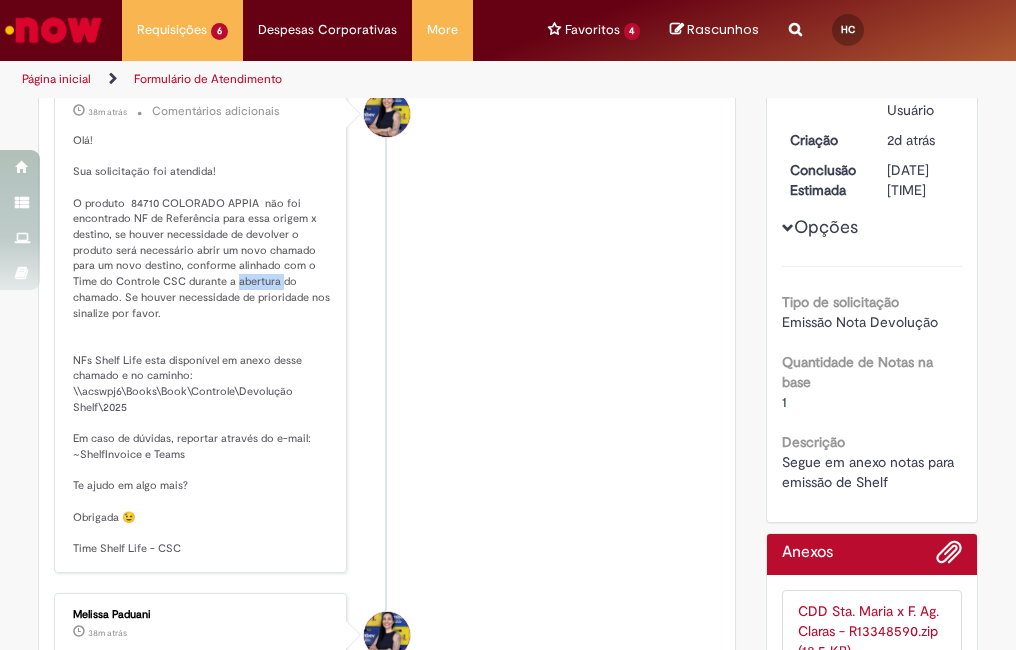 click on "Olá!
Sua solicitação foi atendida!
O produto  84710 COLORADO APPIA  não foi encontrado NF de Referência para essa origem x destino, se houver necessidade de devolver o produto será necessário abrir um novo chamado para um novo destino, conforme alinhado com o Time do Controle CSC durante a abertura do chamado. Se houver necessidade de prioridade nos sinalize por favor.
NFs Shelf Life esta disponível em anexo desse chamado e no caminho: \\acswpj6\Books\Book\Controle\Devolução Shelf\2025
Em caso de dúvidas, reportar através do e-mail:  ~ShelfInvoice e Teams
Te ajudo em algo mais?
Obrigada 😉
Time Shelf Life - CSC" at bounding box center (202, 345) 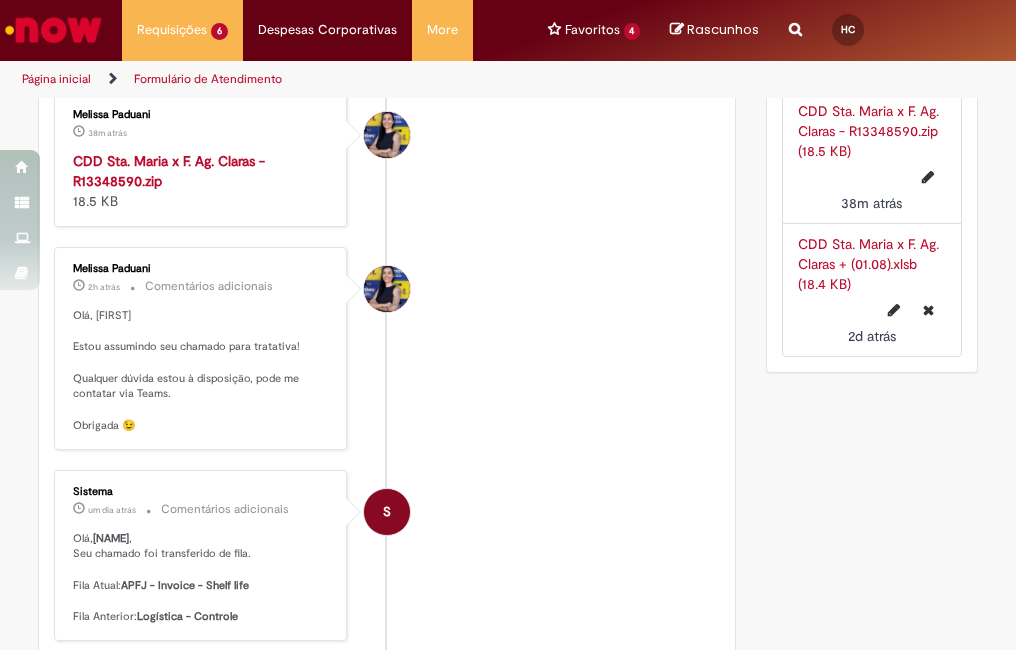 scroll, scrollTop: 700, scrollLeft: 0, axis: vertical 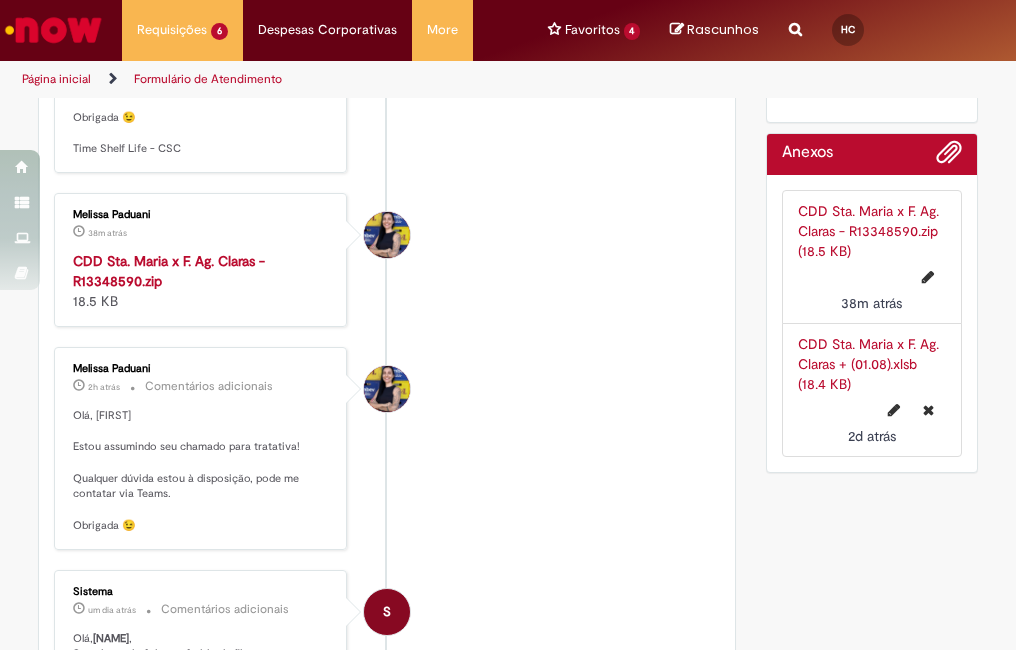 click on "CDD Sta. Maria x F. Ag. Claras - R13348590.zip" at bounding box center [169, 271] 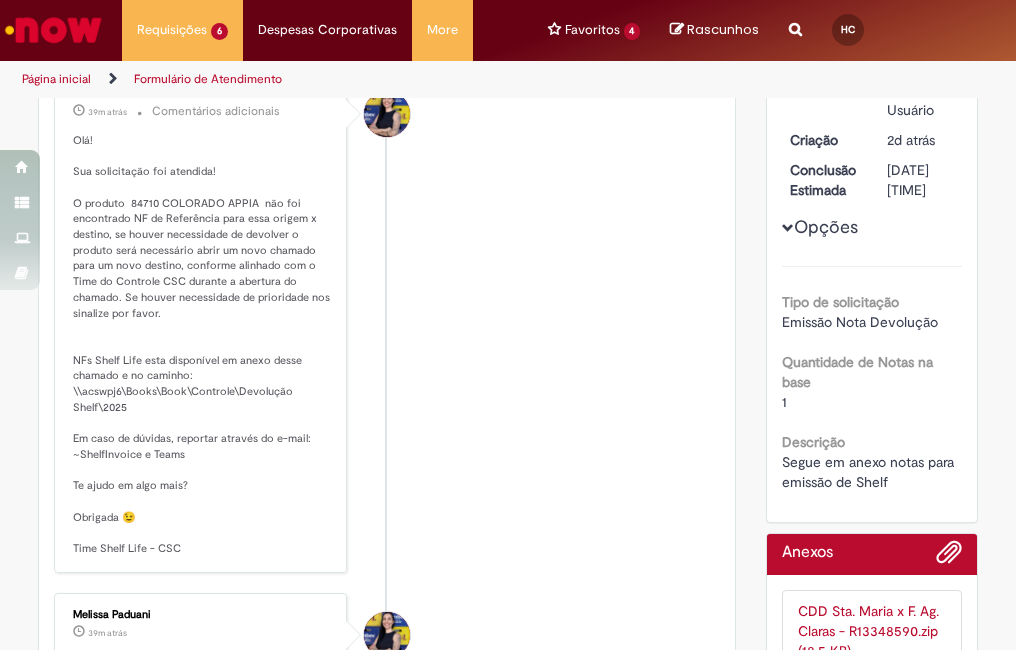 scroll, scrollTop: 500, scrollLeft: 0, axis: vertical 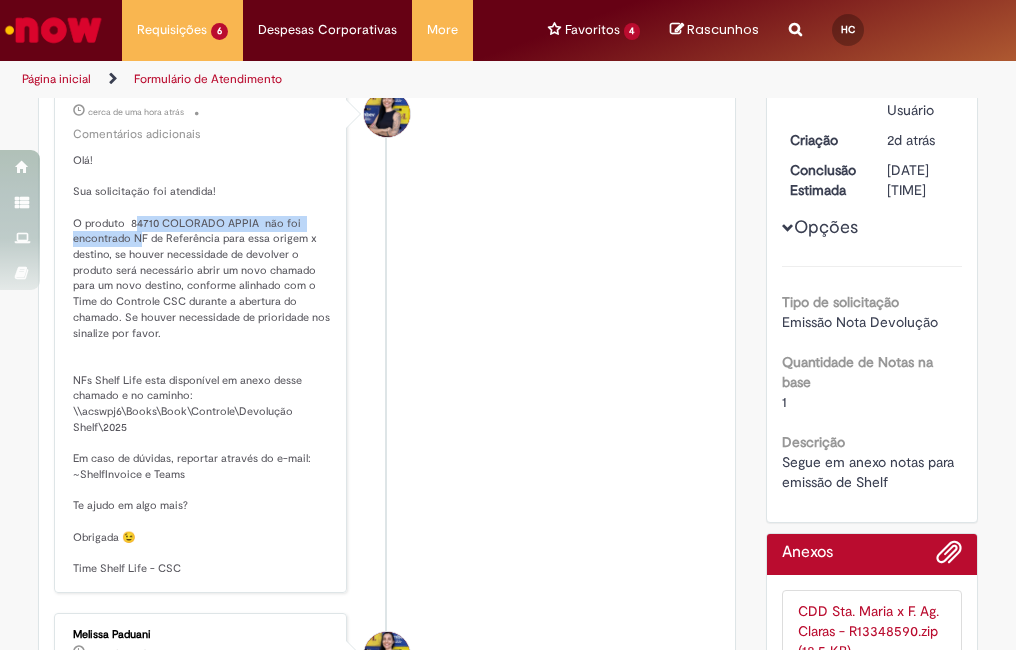 drag, startPoint x: 127, startPoint y: 224, endPoint x: 132, endPoint y: 236, distance: 13 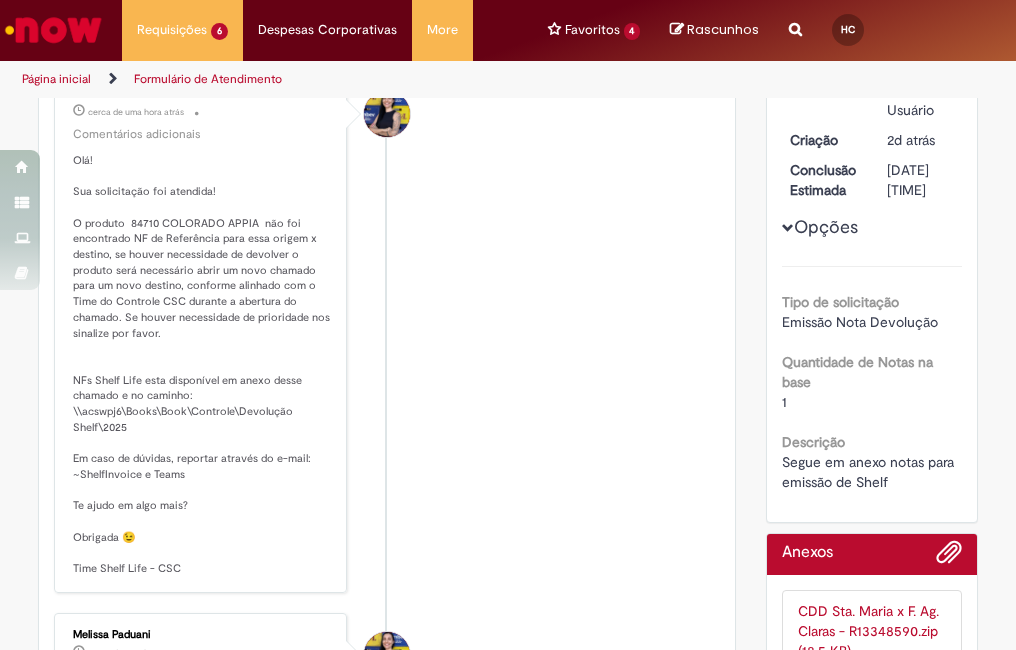 drag, startPoint x: 131, startPoint y: 234, endPoint x: 125, endPoint y: 213, distance: 21.84033 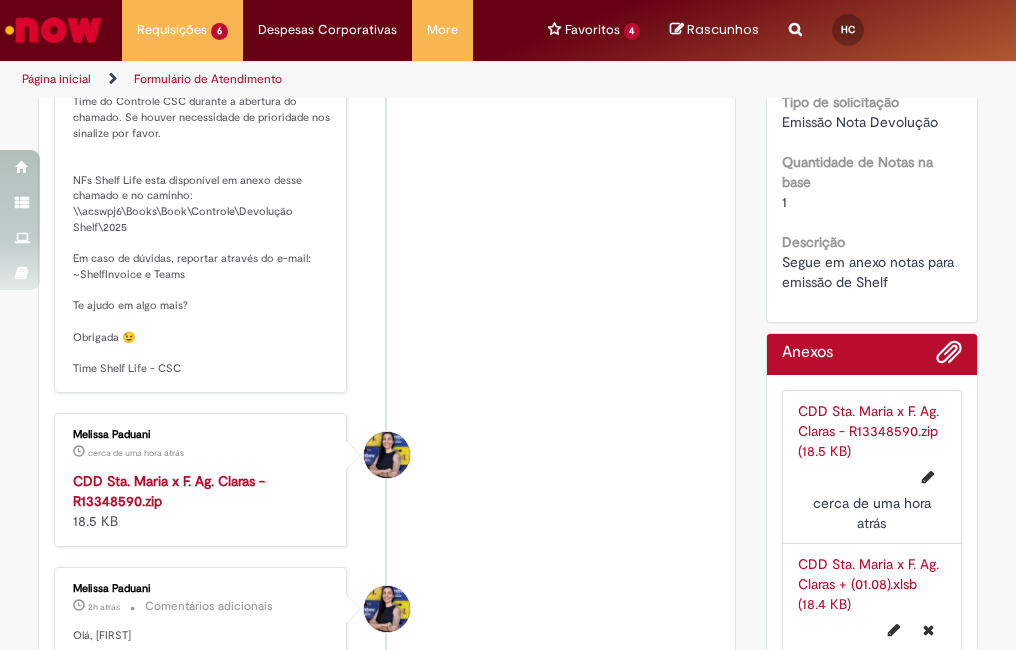 scroll, scrollTop: 700, scrollLeft: 0, axis: vertical 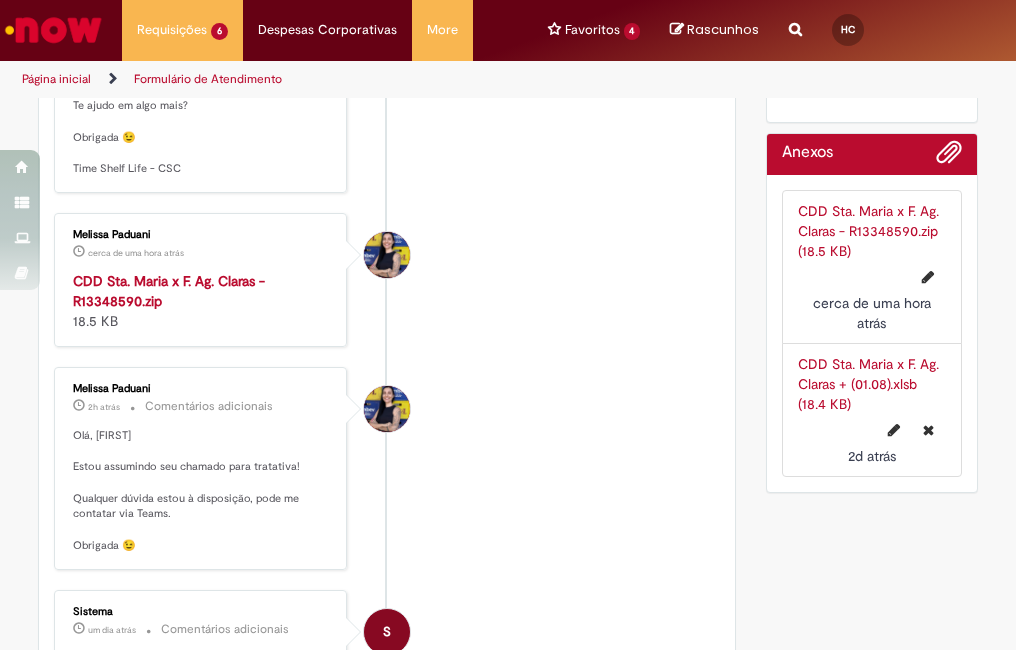 click on "CDD Sta. Maria x F. Ag. Claras - R13348590.zip" at bounding box center (169, 291) 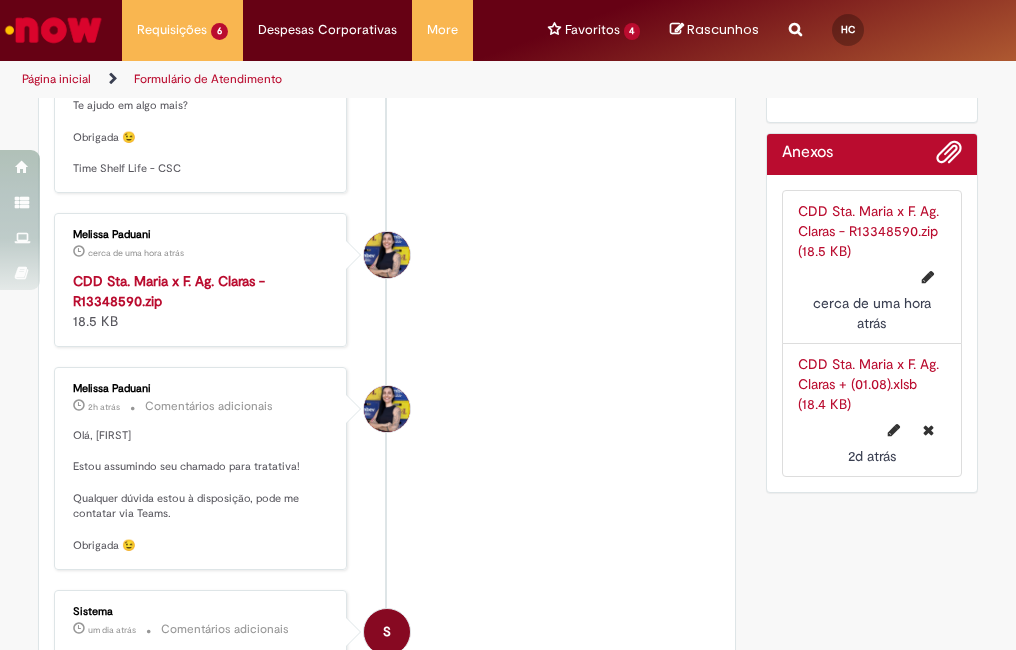 drag, startPoint x: 459, startPoint y: 275, endPoint x: 397, endPoint y: 488, distance: 221.84003 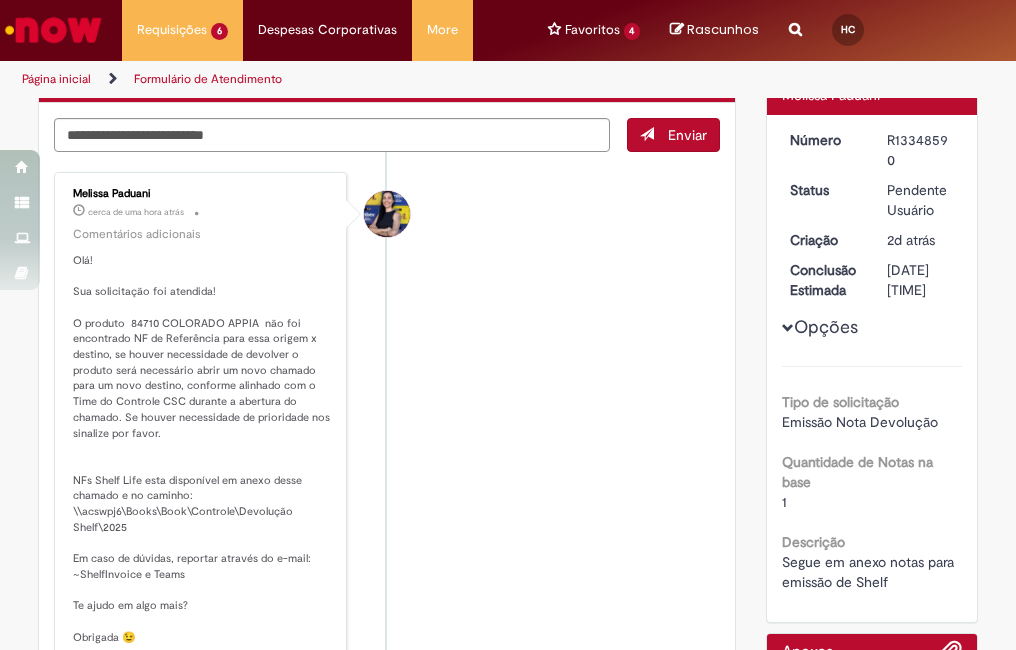 scroll, scrollTop: 300, scrollLeft: 0, axis: vertical 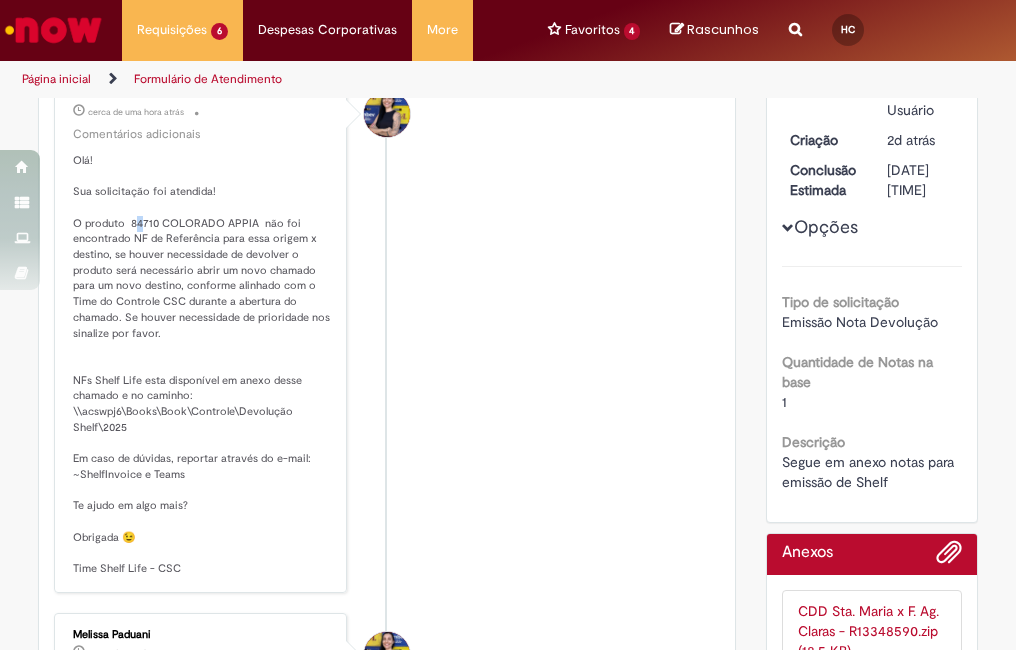 click on "Olá!
Sua solicitação foi atendida!
O produto  84710 COLORADO APPIA  não foi encontrado NF de Referência para essa origem x destino, se houver necessidade de devolver o produto será necessário abrir um novo chamado para um novo destino, conforme alinhado com o Time do Controle CSC durante a abertura do chamado. Se houver necessidade de prioridade nos sinalize por favor.
NFs Shelf Life esta disponível em anexo desse chamado e no caminho: \\acswpj6\Books\Book\Controle\Devolução Shelf\2025
Em caso de dúvidas, reportar através do e-mail:  ~ShelfInvoice e Teams
Te ajudo em algo mais?
Obrigada 😉
Time Shelf Life - CSC" at bounding box center [202, 365] 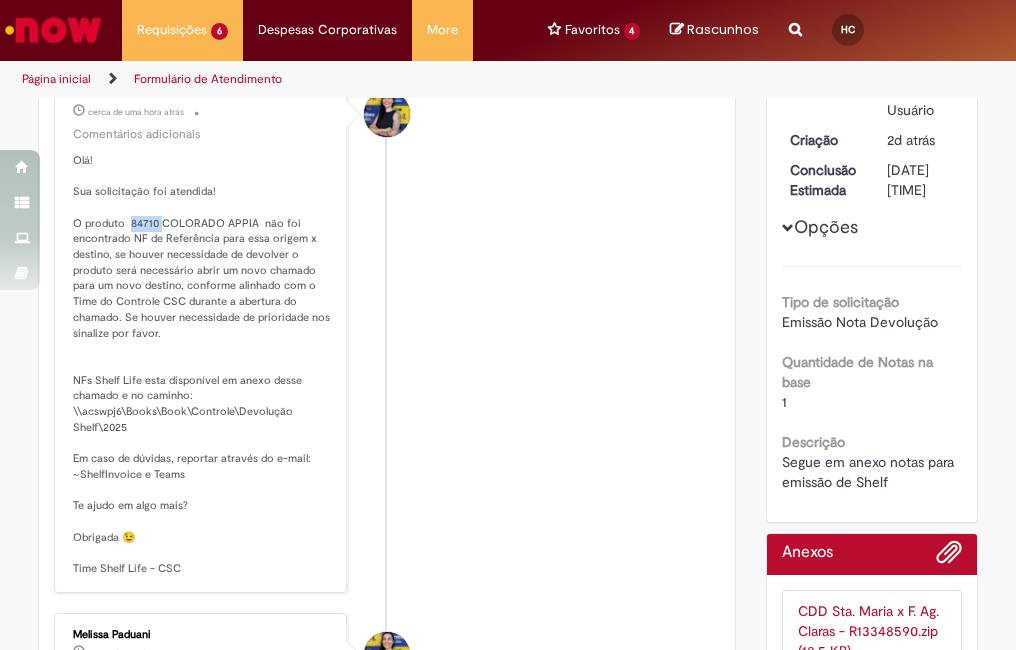 click on "Olá!
Sua solicitação foi atendida!
O produto  84710 COLORADO APPIA  não foi encontrado NF de Referência para essa origem x destino, se houver necessidade de devolver o produto será necessário abrir um novo chamado para um novo destino, conforme alinhado com o Time do Controle CSC durante a abertura do chamado. Se houver necessidade de prioridade nos sinalize por favor.
NFs Shelf Life esta disponível em anexo desse chamado e no caminho: \\acswpj6\Books\Book\Controle\Devolução Shelf\2025
Em caso de dúvidas, reportar através do e-mail:  ~ShelfInvoice e Teams
Te ajudo em algo mais?
Obrigada 😉
Time Shelf Life - CSC" at bounding box center (202, 365) 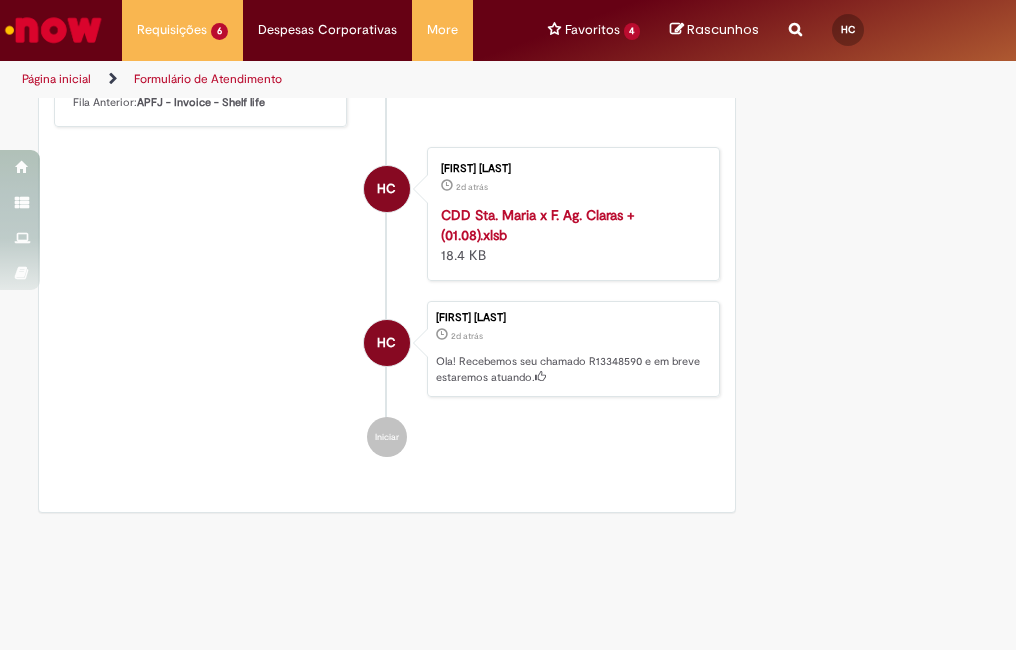 scroll, scrollTop: 1385, scrollLeft: 0, axis: vertical 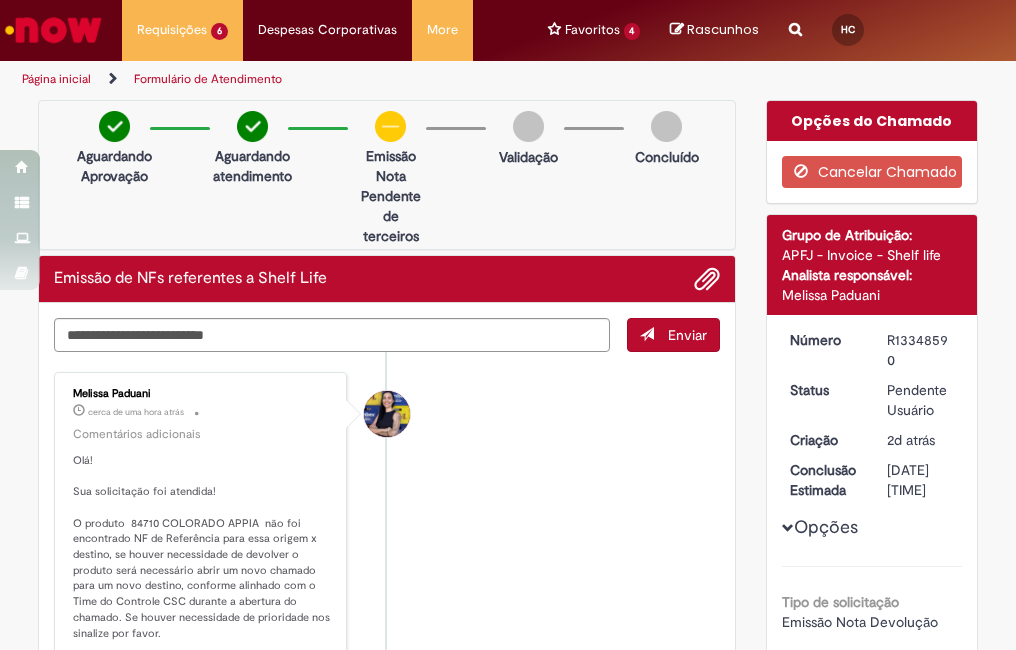 click on "Melissa Paduani
cerca de uma hora atrás cerca de uma hora atrás     Comentários adicionais
Olá!
Sua solicitação foi atendida!
O produto  84710 COLORADO APPIA  não foi encontrado NF de Referência para essa origem x destino, se houver necessidade de devolver o produto será necessário abrir um novo chamado para um novo destino, conforme alinhado com o Time do Controle CSC durante a abertura do chamado. Se houver necessidade de prioridade nos sinalize por favor.
NFs Shelf Life esta disponível em anexo desse chamado e no caminho: \\acswpj6\Books\Book\Controle\Devolução Shelf\2025
Em caso de dúvidas, reportar através do e-mail:  ~ShelfInvoice e Teams
Te ajudo em algo mais?
Obrigada 😉
Time Shelf Life - CSC" at bounding box center [387, 632] 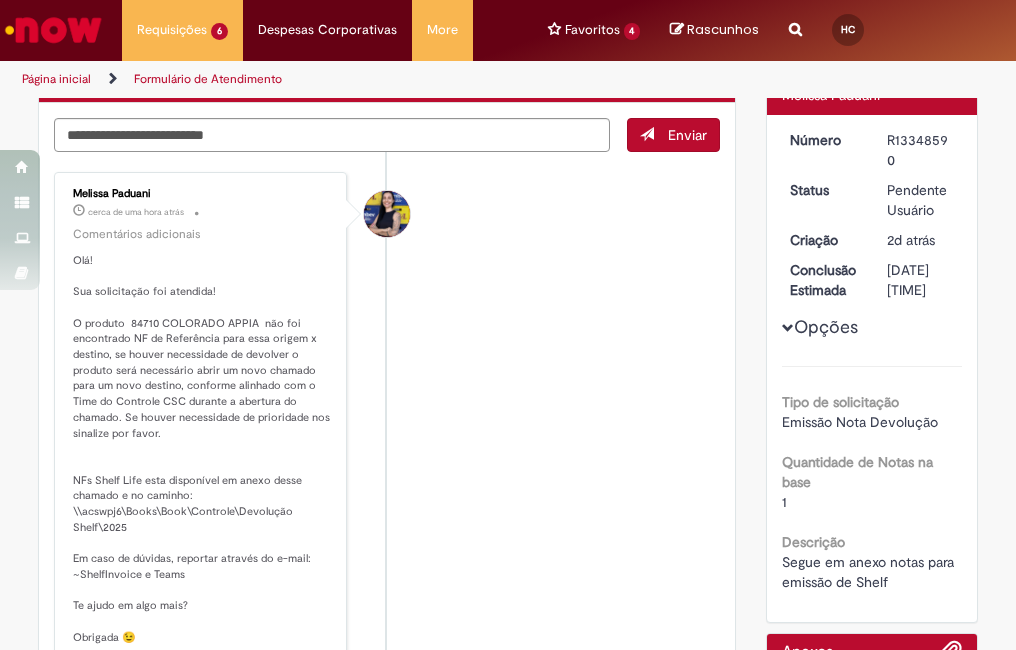 scroll, scrollTop: 300, scrollLeft: 0, axis: vertical 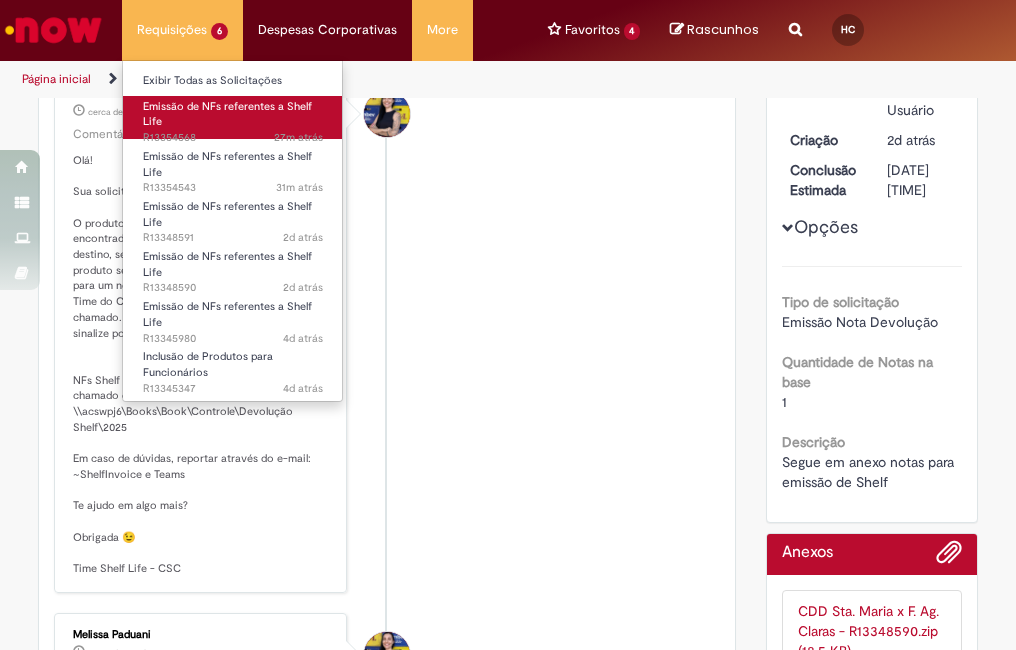 click on "Emissão de NFs referentes a Shelf Life
27m atrás 27 minutos atrás  R13354568" at bounding box center [233, 117] 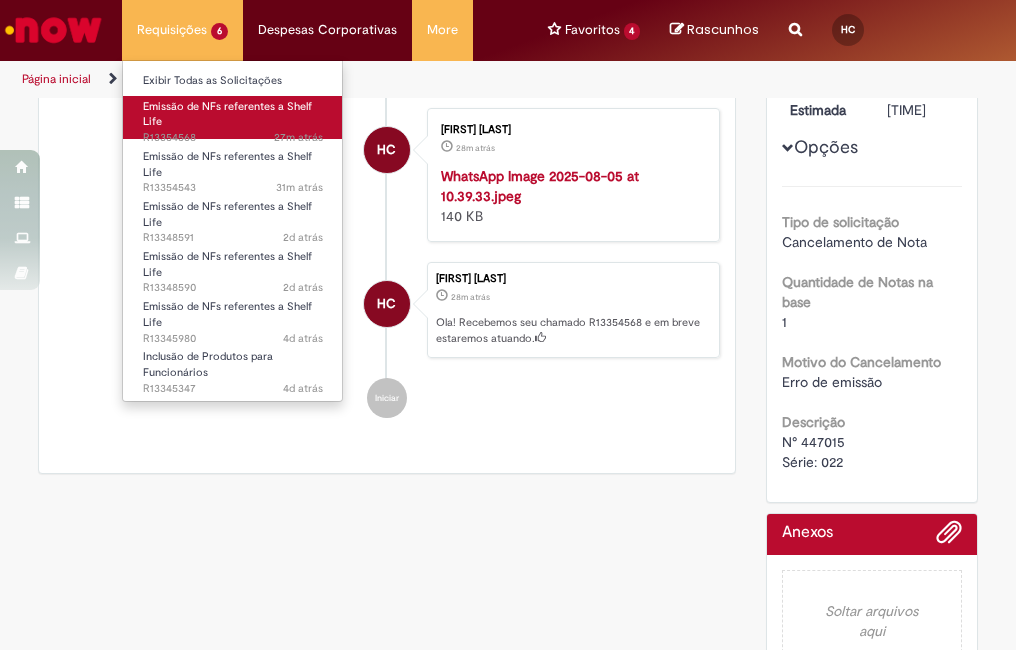 scroll, scrollTop: 0, scrollLeft: 0, axis: both 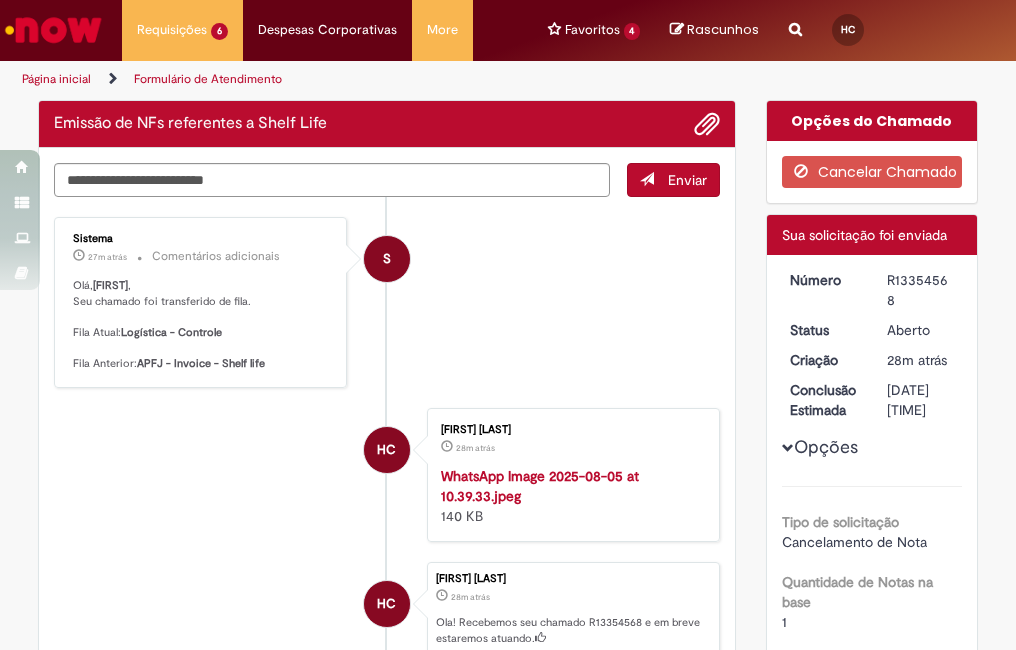 click on "S
Sistema
27m atrás 27 minutos atrás     Comentários adicionais
Olá,  Henrique ,  Seu chamado foi transferido de fila. Fila Atual:  Logística - Controle Fila Anterior:  APFJ - Invoice - Shelf life" at bounding box center [387, 302] 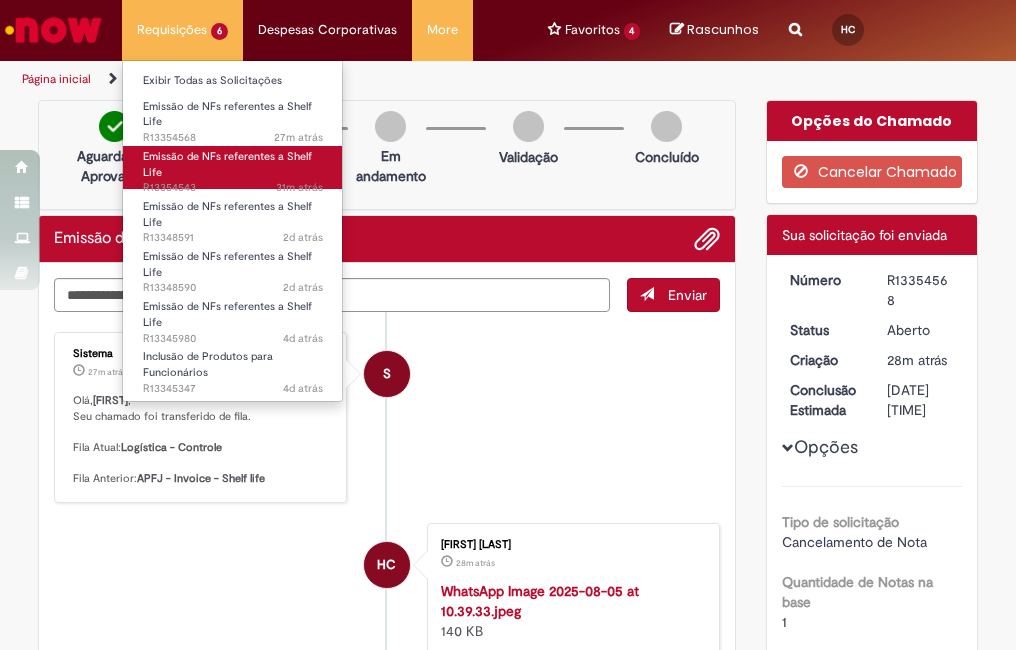 click on "Emissão de NFs referentes a Shelf Life
31m atrás 31 minutos atrás  R13354543" at bounding box center [233, 167] 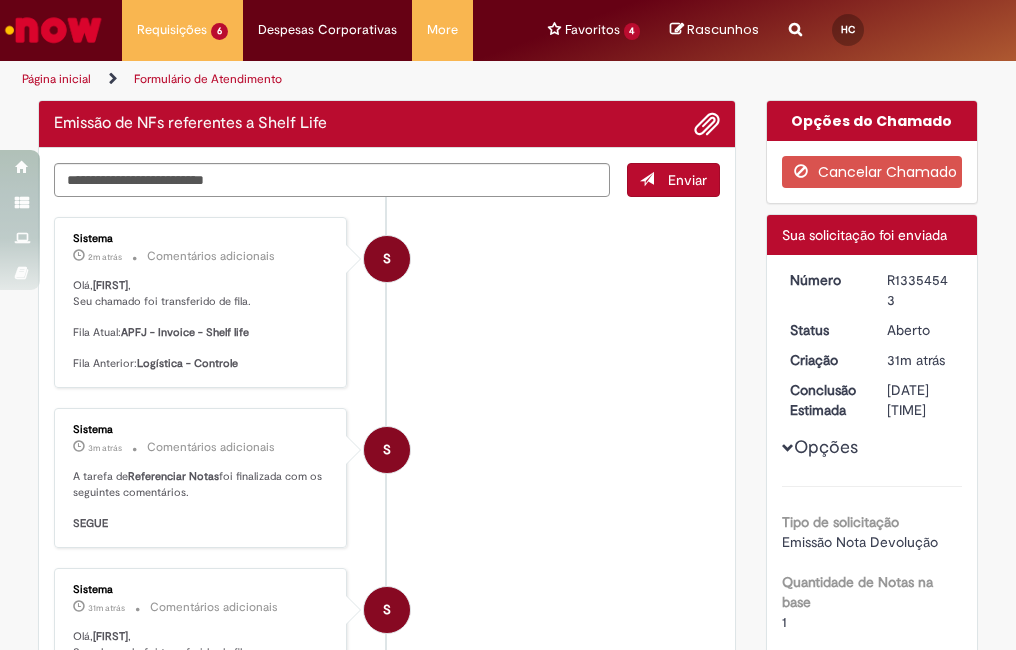 click on "S
Sistema
2m atrás 2 minutos atrás     Comentários adicionais
Olá,  Henrique ,  Seu chamado foi transferido de fila. Fila Atual:  APFJ - Invoice - Shelf life Fila Anterior:  Logística - Controle" at bounding box center [387, 302] 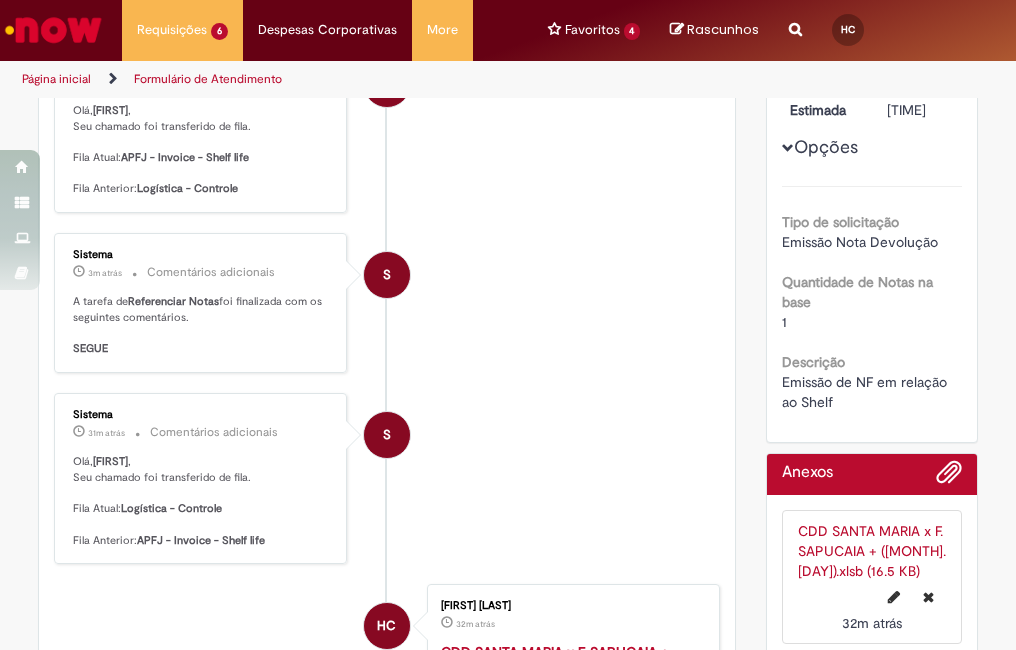 scroll, scrollTop: 0, scrollLeft: 0, axis: both 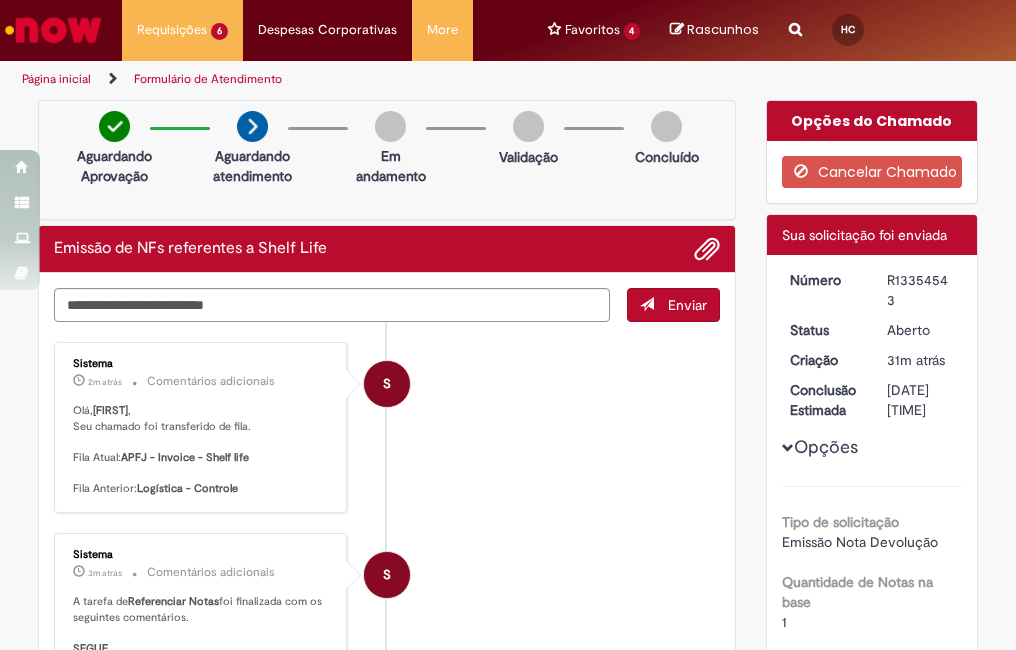 click on "S
Sistema
2m atrás 2 minutos atrás     Comentários adicionais
Olá,  Henrique ,  Seu chamado foi transferido de fila. Fila Atual:  APFJ - Invoice - Shelf life Fila Anterior:  Logística - Controle" at bounding box center (387, 427) 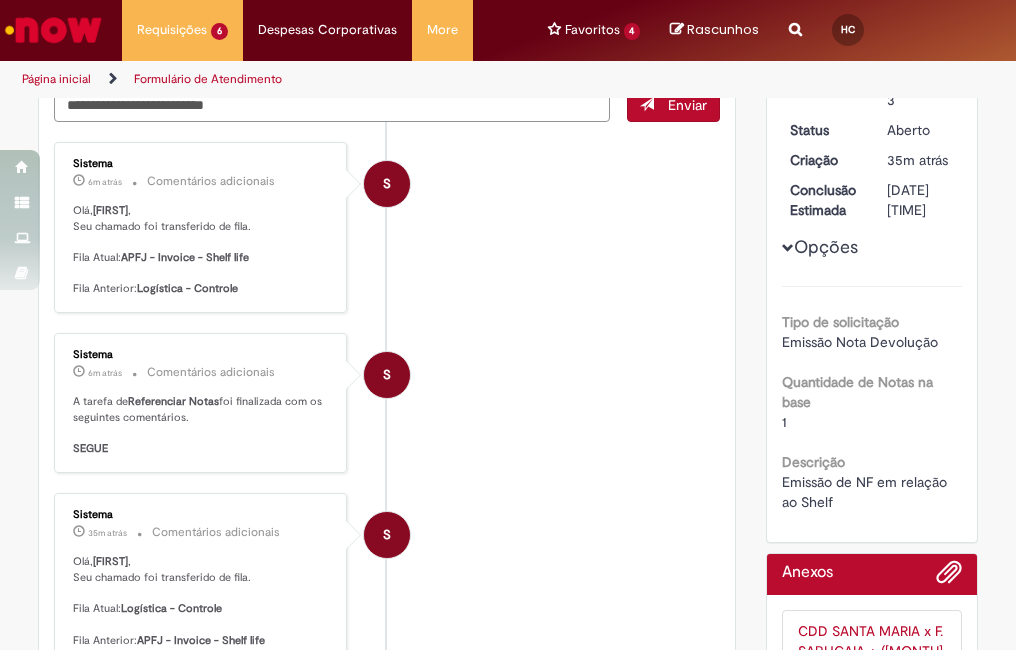 scroll, scrollTop: 0, scrollLeft: 0, axis: both 